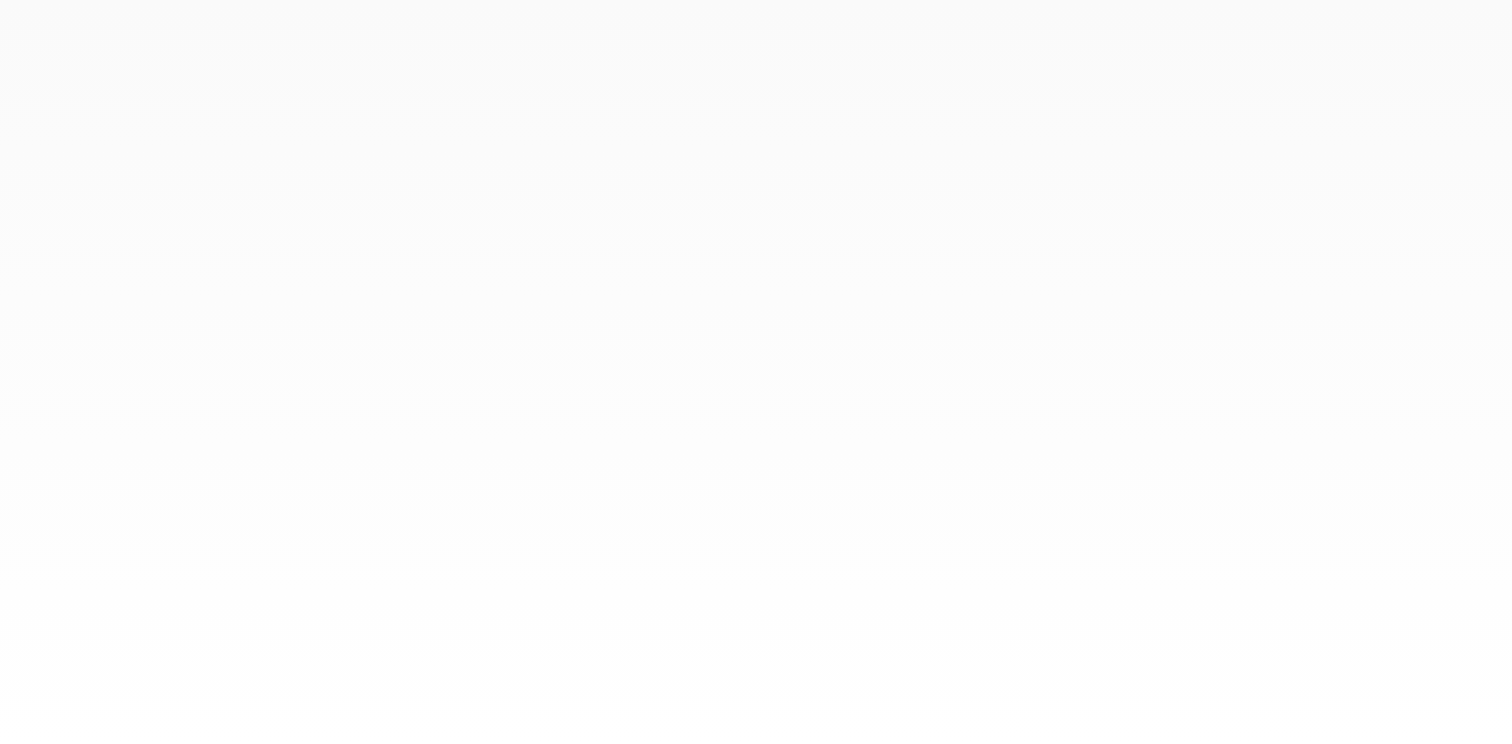 scroll, scrollTop: 0, scrollLeft: 0, axis: both 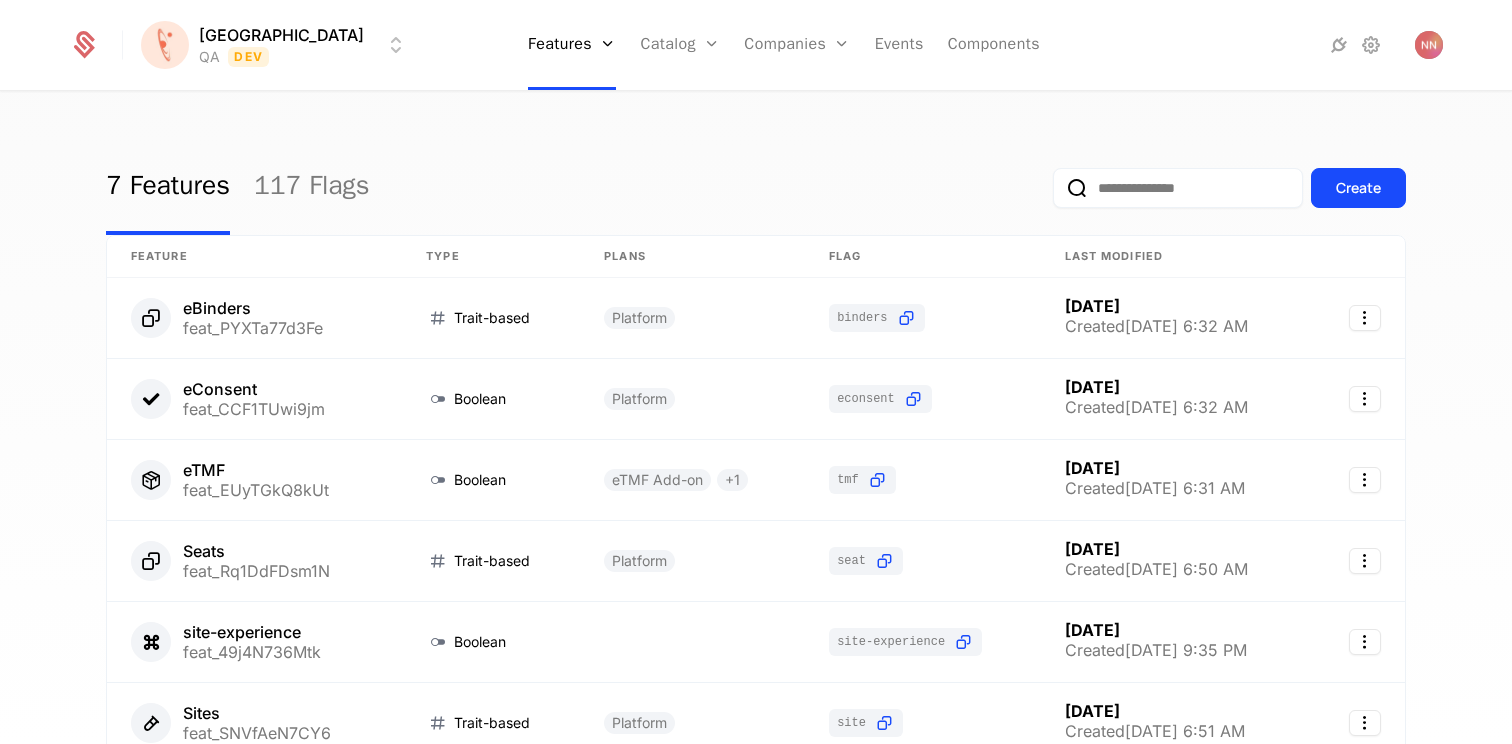 click on "[PERSON_NAME] QA Dev Features Features Flags Catalog Plans Add Ons Configuration Companies Companies Users Events Components 7 Features 117 Flags Create Feature Type Plans Flag Last Modified eBinders feat_PYXTa77d3Fe Trait-based Platform binders [DATE] Created  [DATE] 6:32 AM eConsent feat_CCF1TUwi9jm Boolean Platform econsent [DATE] Created  [DATE] 6:32 AM eTMF feat_EUyTGkQ8kUt Boolean eTMF Add-on + 1 tmf [DATE] Created  [DATE] 6:31 AM Seats feat_Rq1DdFDsm1N Trait-based Platform seat [DATE] Created  [DATE] 6:50 AM site-experience feat_49j4N736Mtk Boolean site-experience [DATE] Created  [DATE] 9:35 PM Sites feat_SNVfAeN7CY6 Trait-based Platform site [DATE] Created  [DATE] 6:51 AM Study Organizer feat_ELCEwY8xuvw Boolean Free Study Organizer organizer [DATE] Created  [DATE] 6:34 AM
Best Viewed on Desktop You're currently viewing this on a  mobile device . For the best experience,   we recommend using a desktop or larger screens Got it" at bounding box center [756, 372] 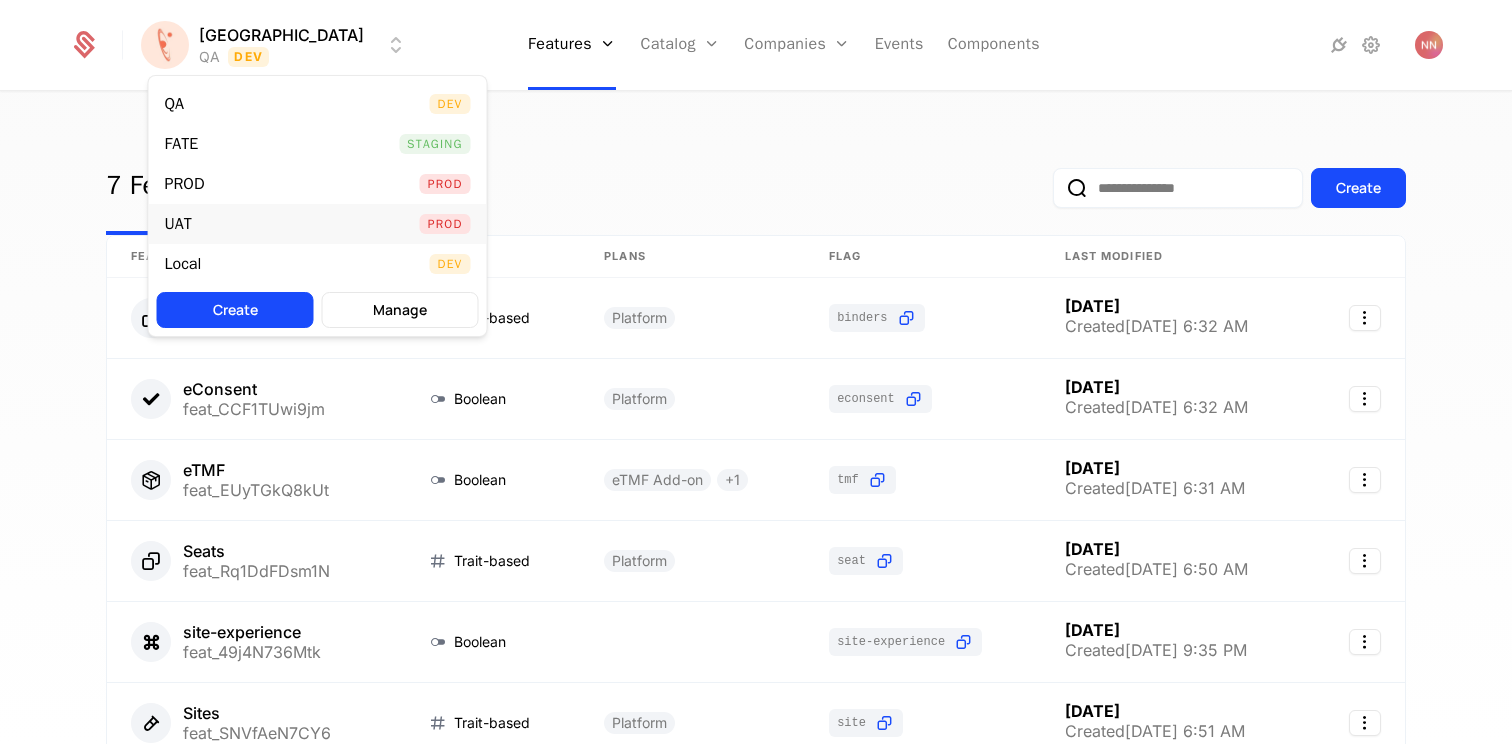 click on "UAT Prod" at bounding box center (318, 224) 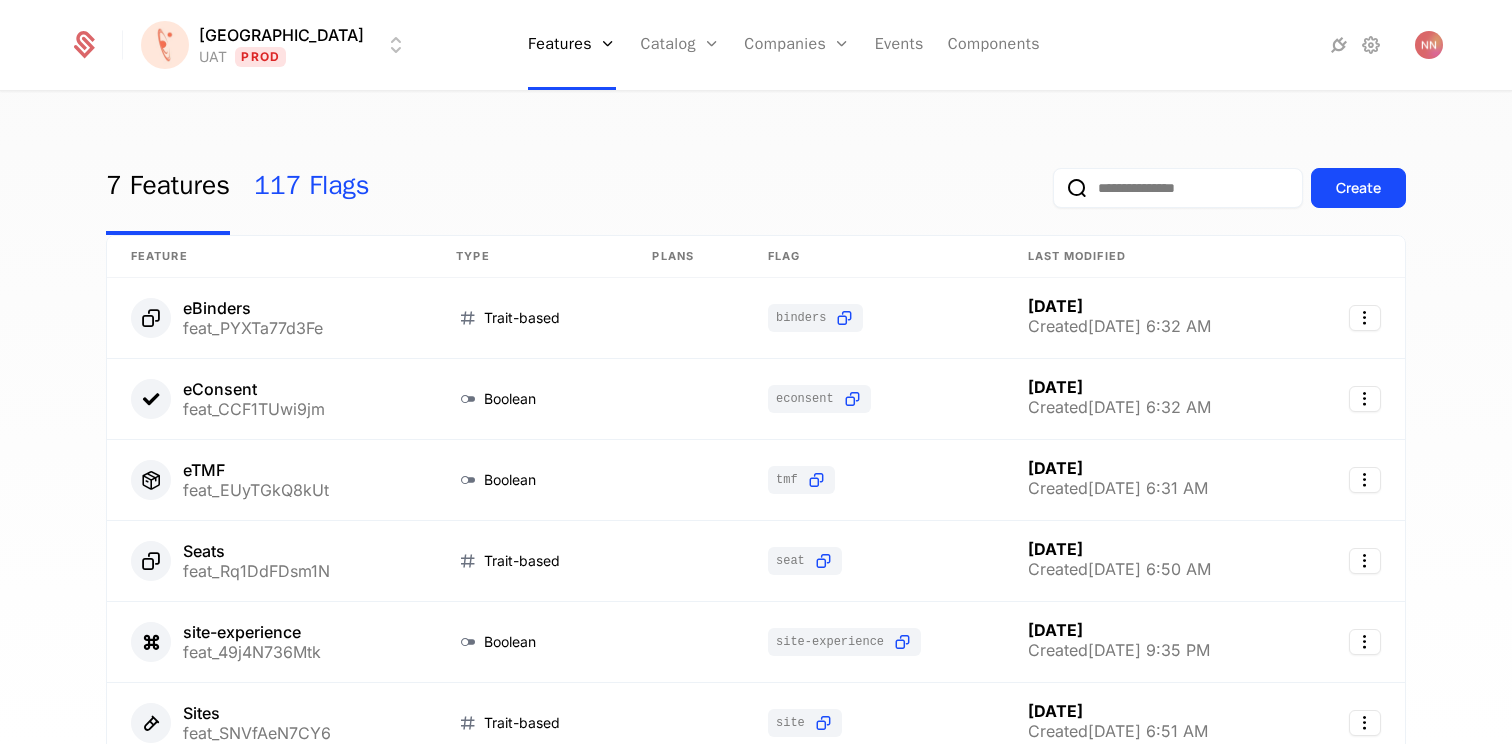click on "117 Flags" at bounding box center [312, 188] 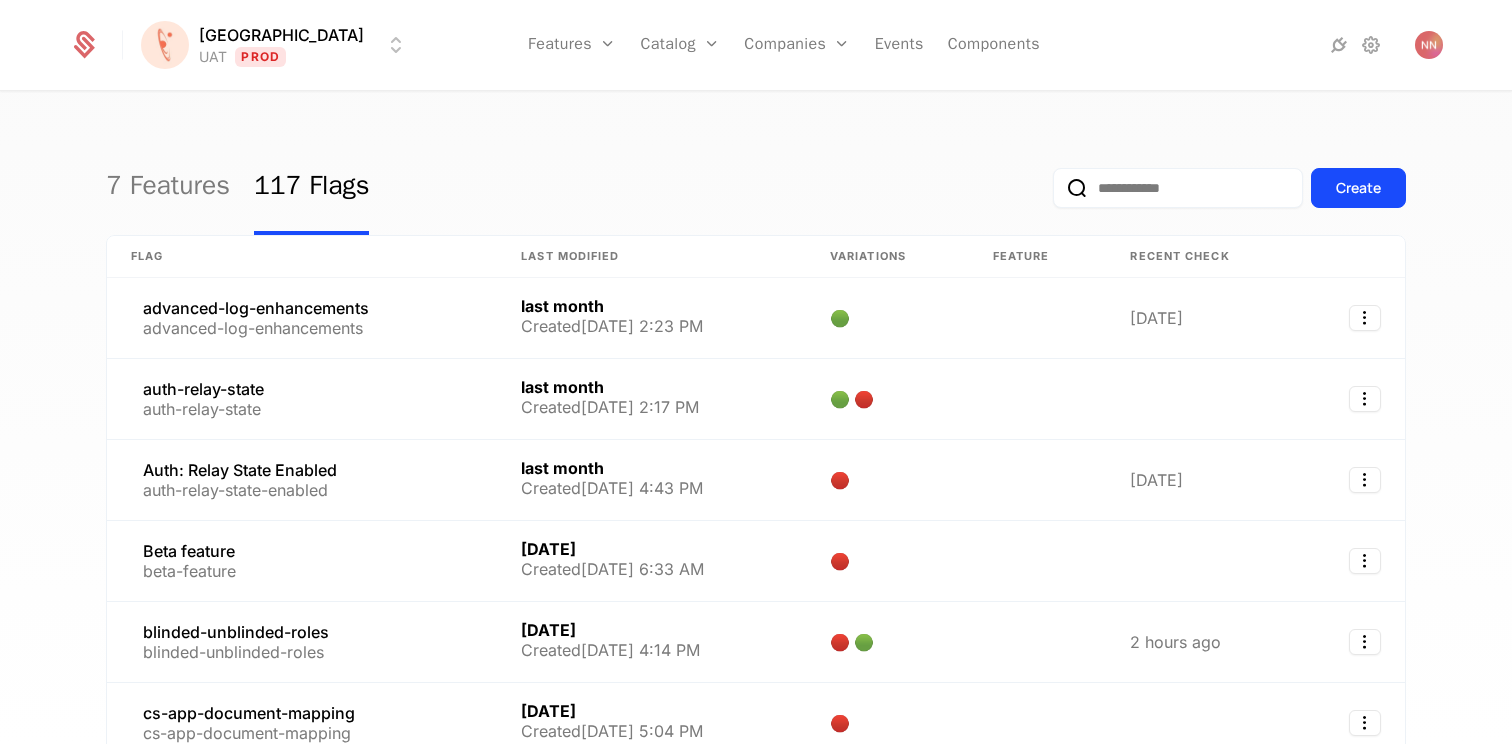 click at bounding box center [1178, 188] 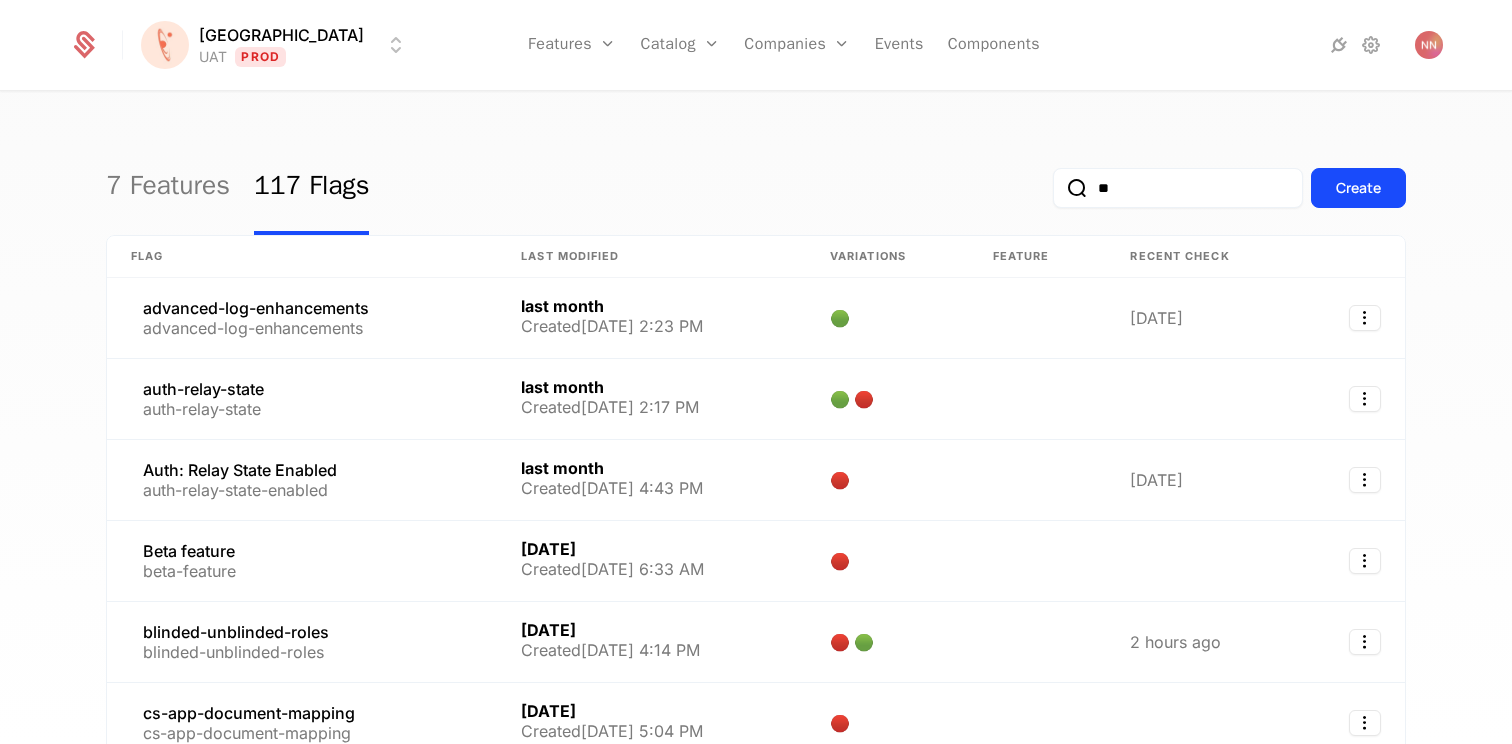 type on "***" 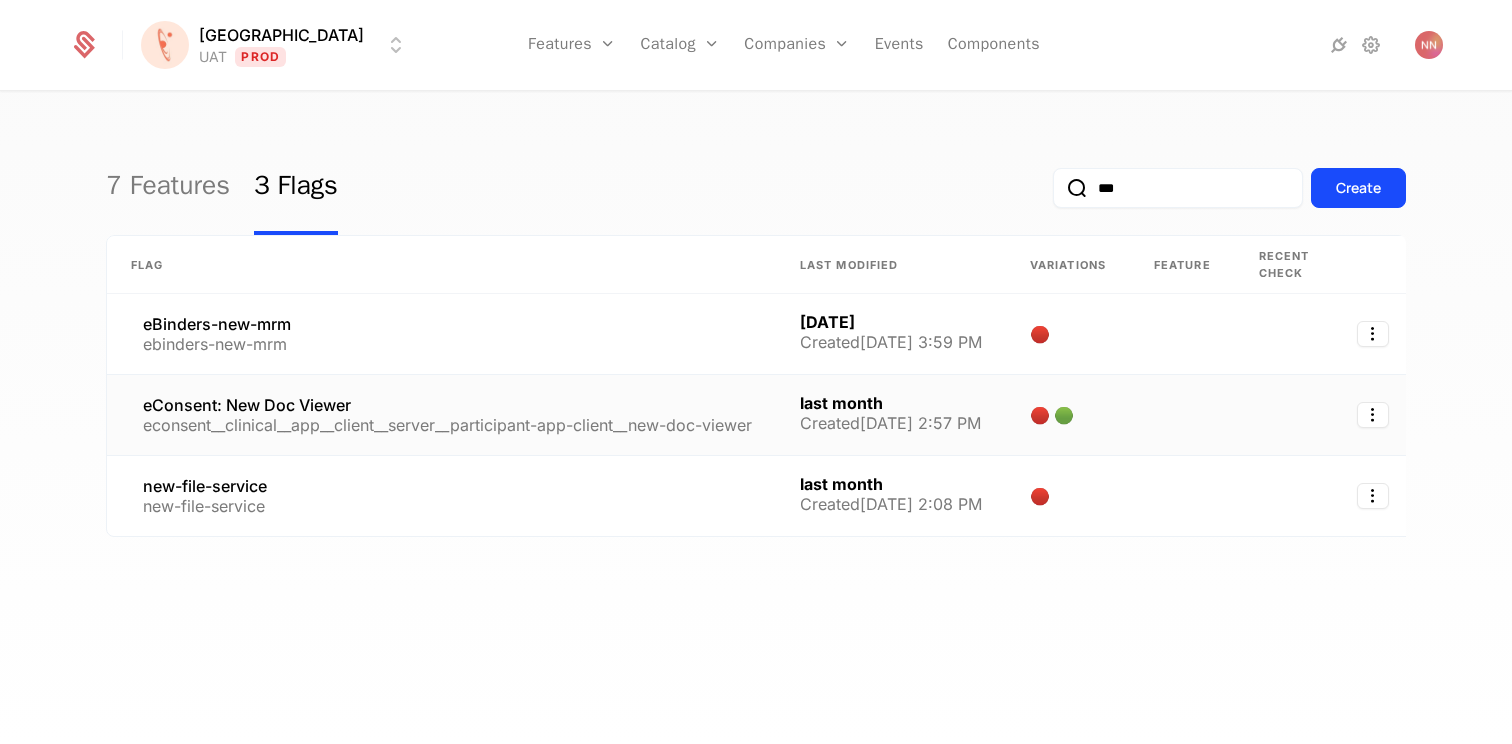 click on "econsent__clinical__app__client__server__participant-app-client__new-doc-viewer" at bounding box center [447, 425] 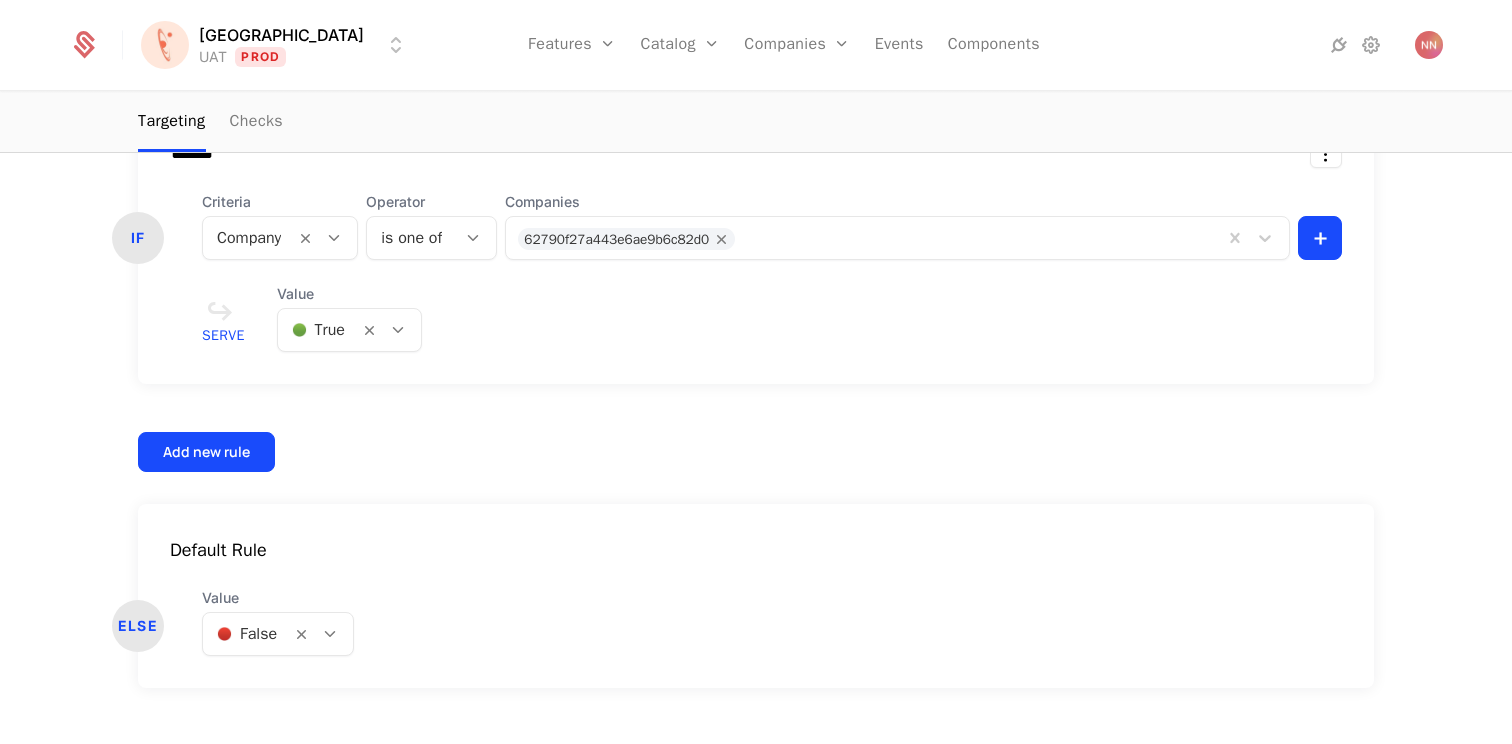 scroll, scrollTop: 618, scrollLeft: 0, axis: vertical 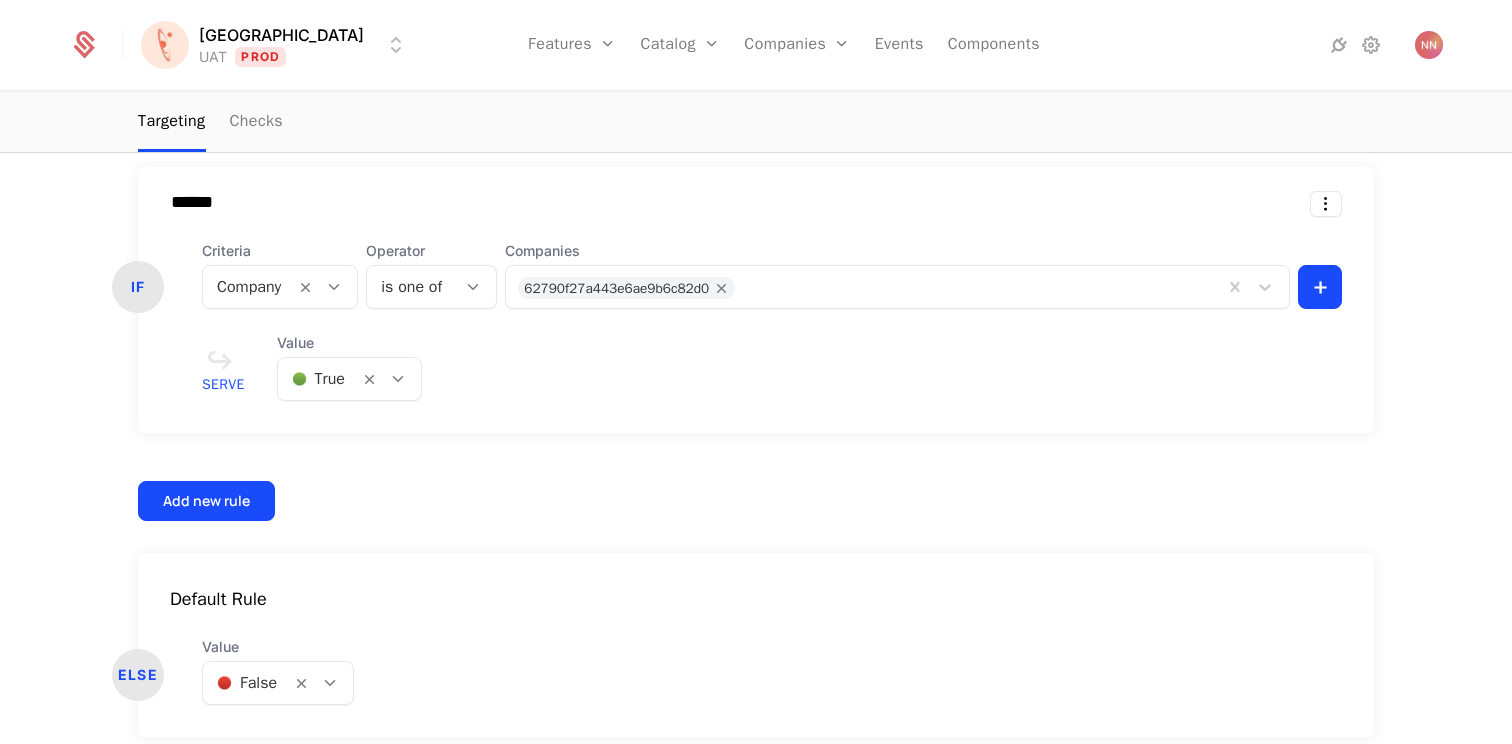 click at bounding box center (978, 285) 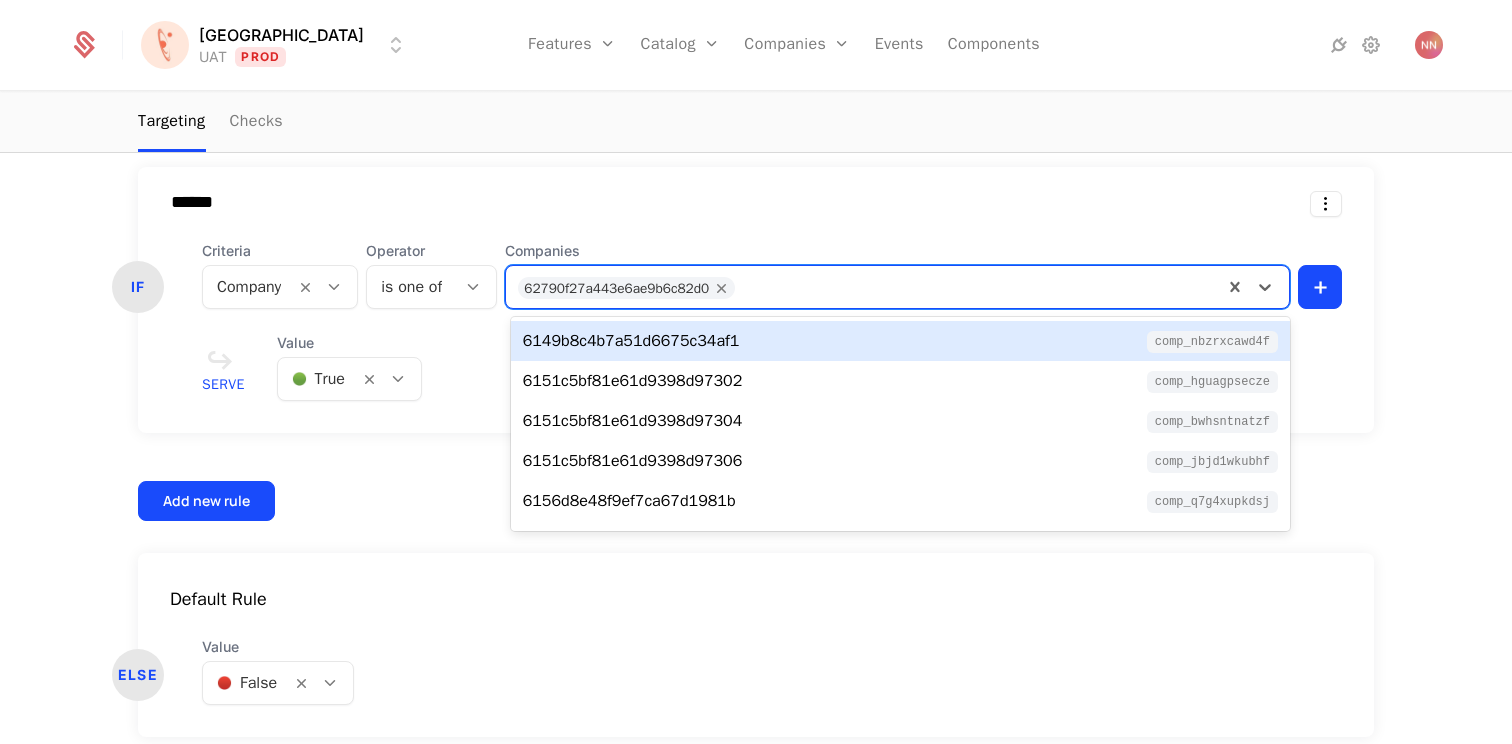 paste on "**********" 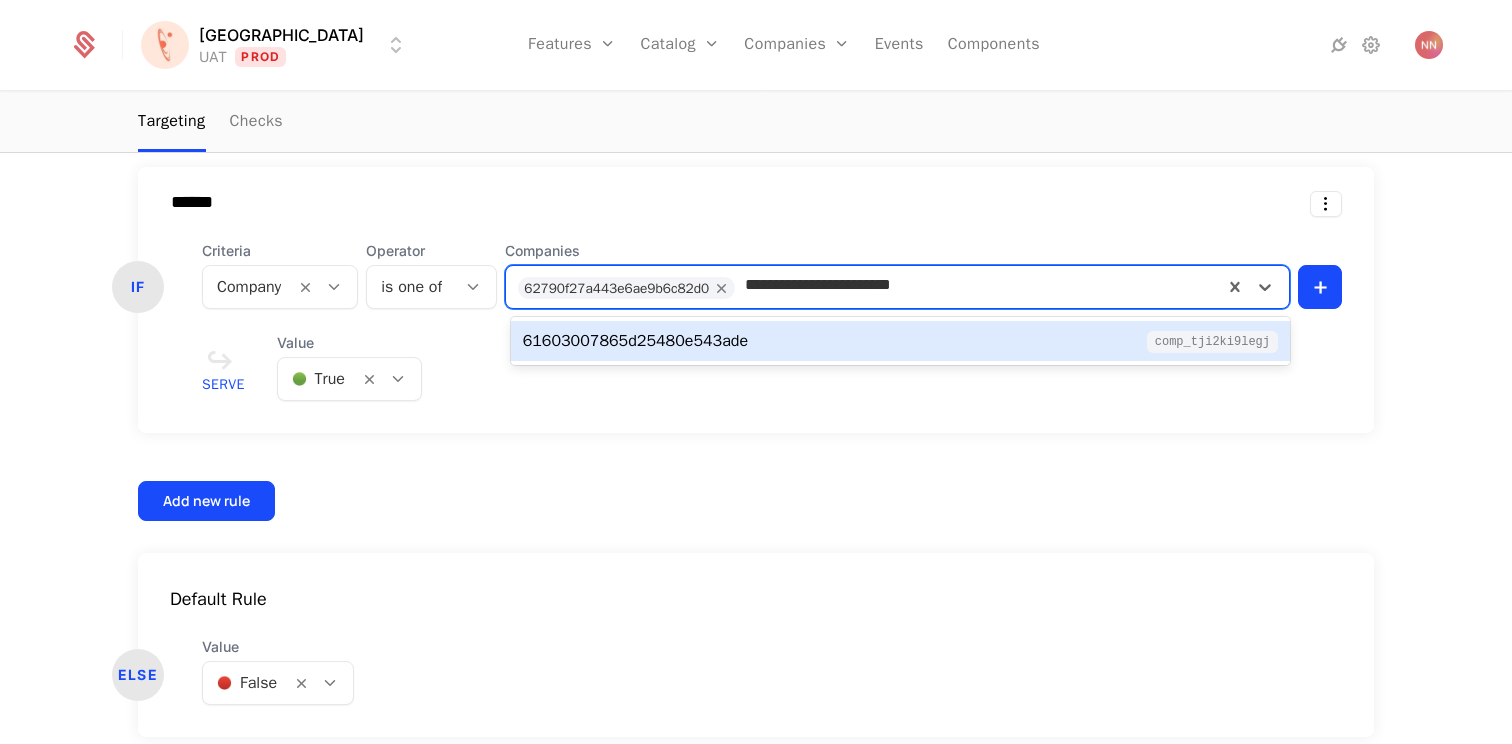click on "61603007865d25480e543ade" at bounding box center (635, 341) 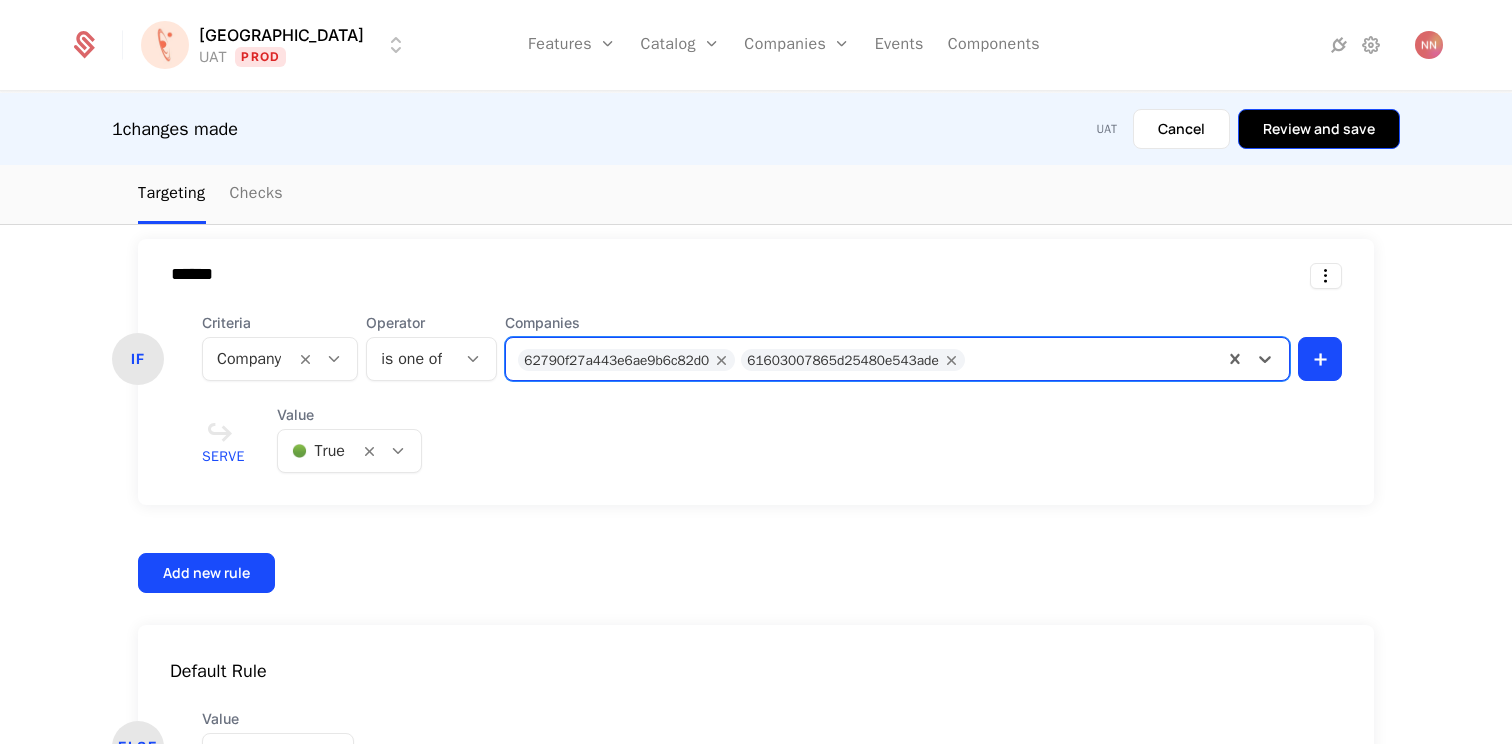 click on "Review and save" at bounding box center [1319, 129] 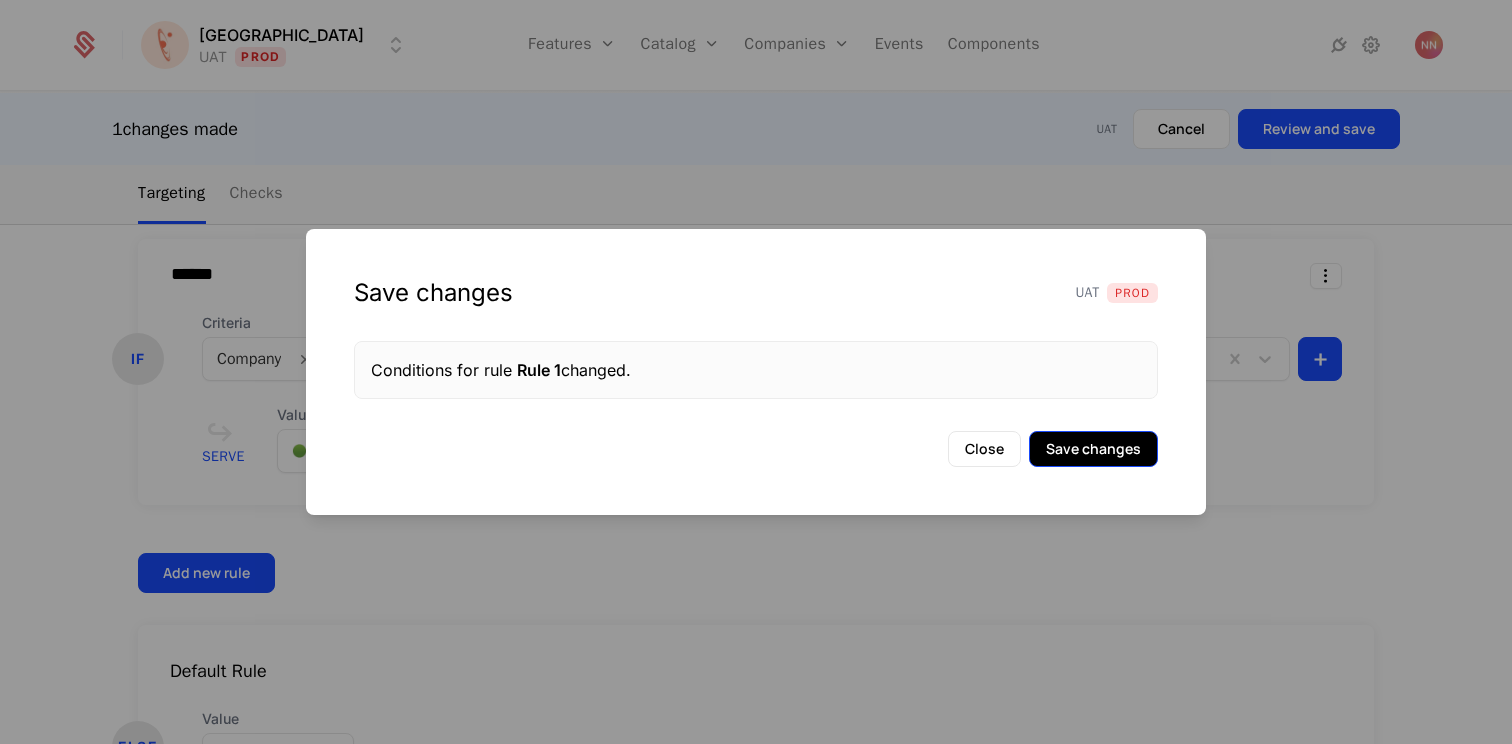 click on "Save changes" at bounding box center (1093, 449) 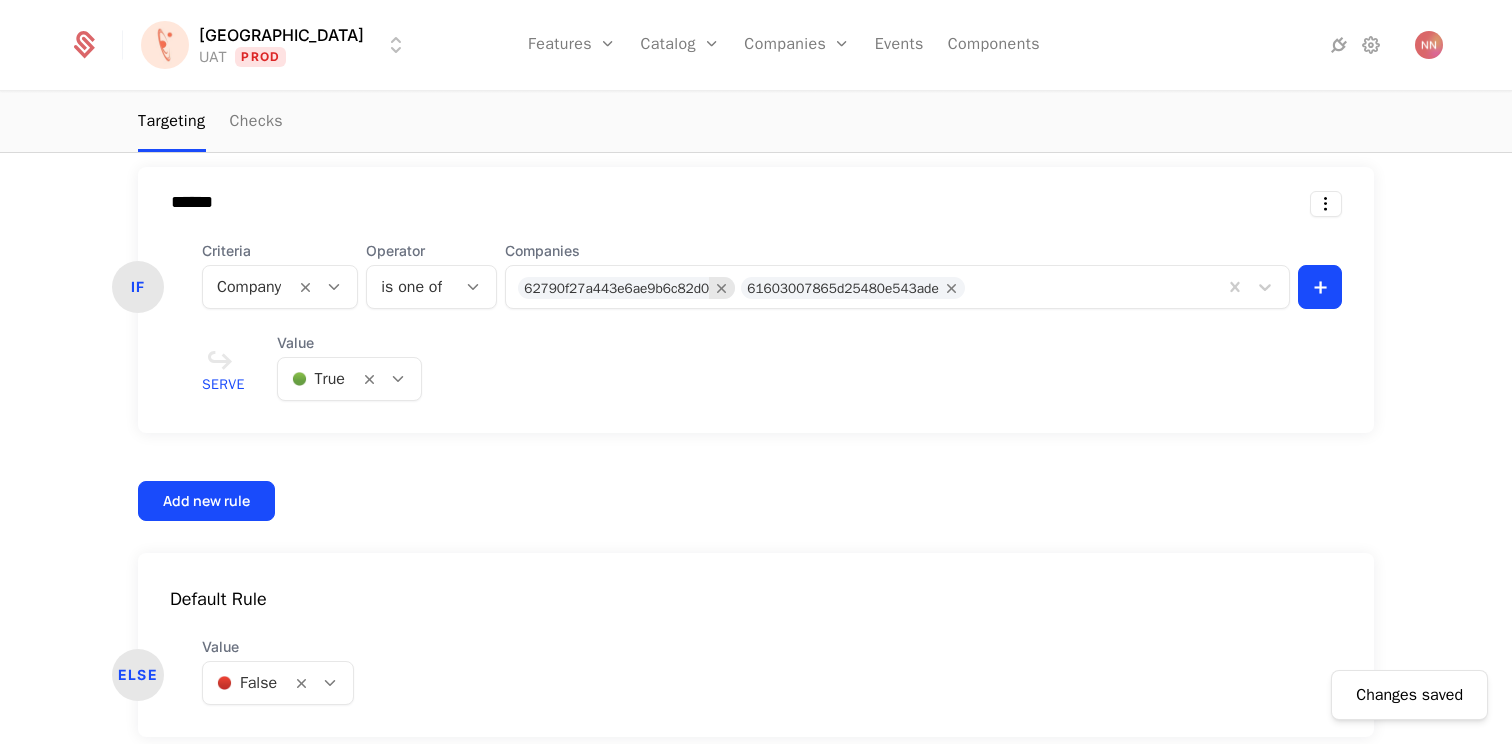 click at bounding box center [722, 288] 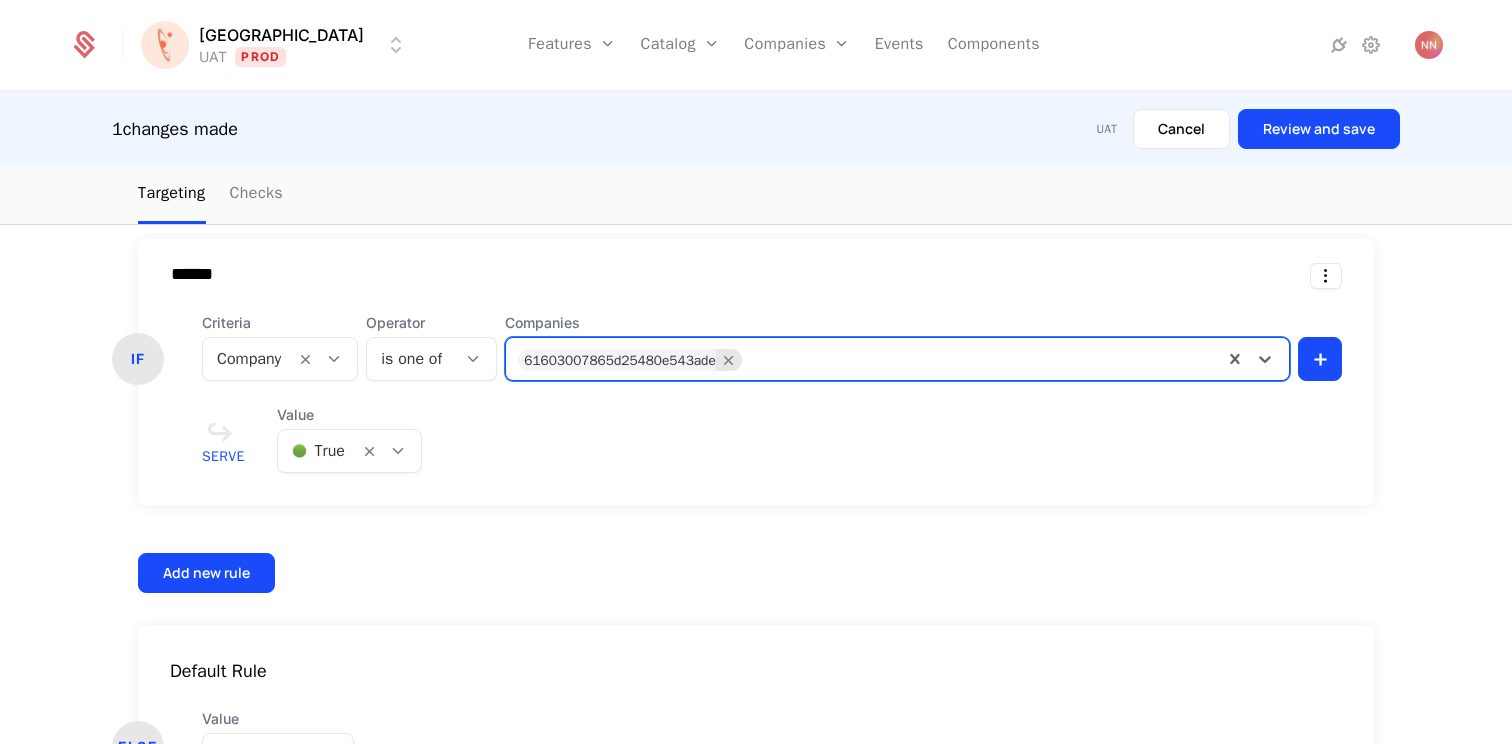 click at bounding box center (729, 360) 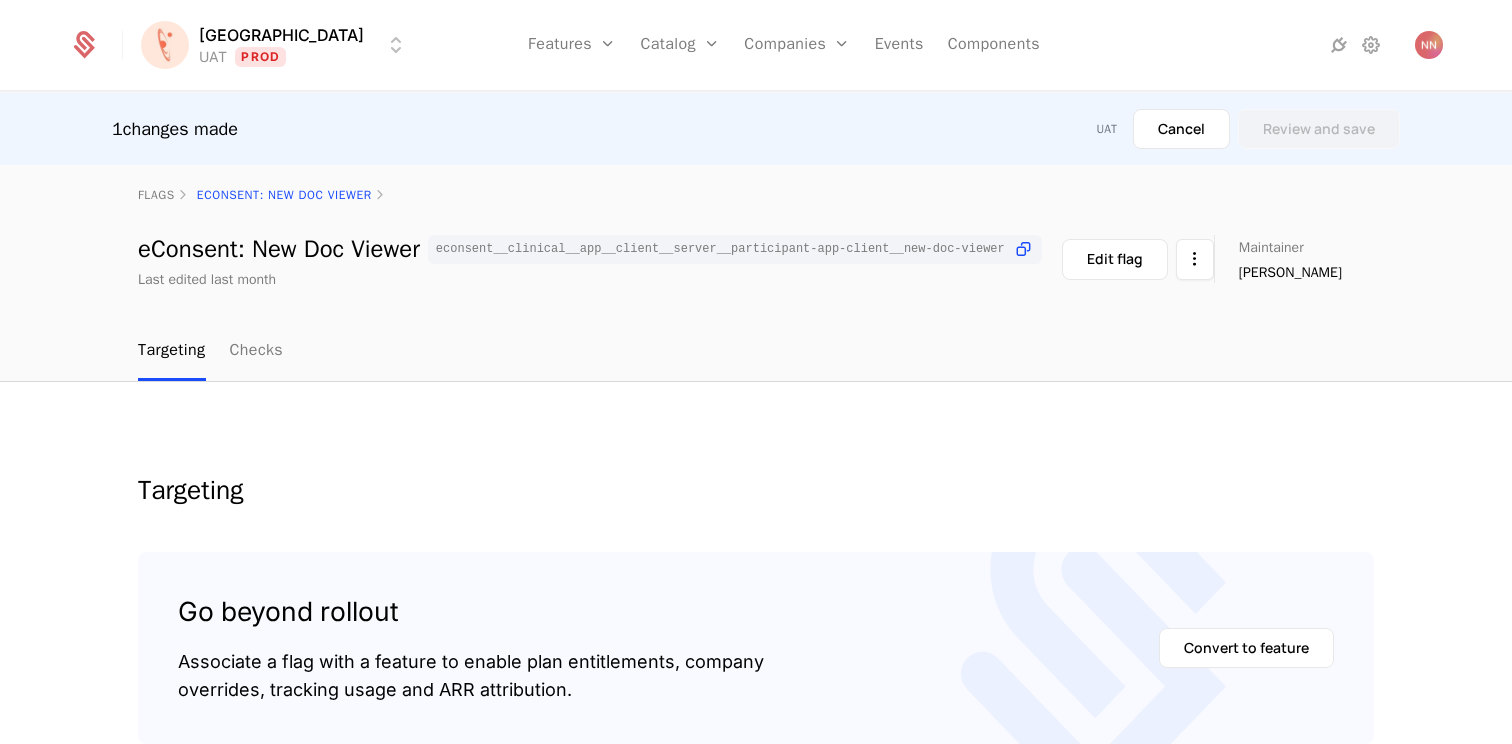 scroll, scrollTop: 0, scrollLeft: 0, axis: both 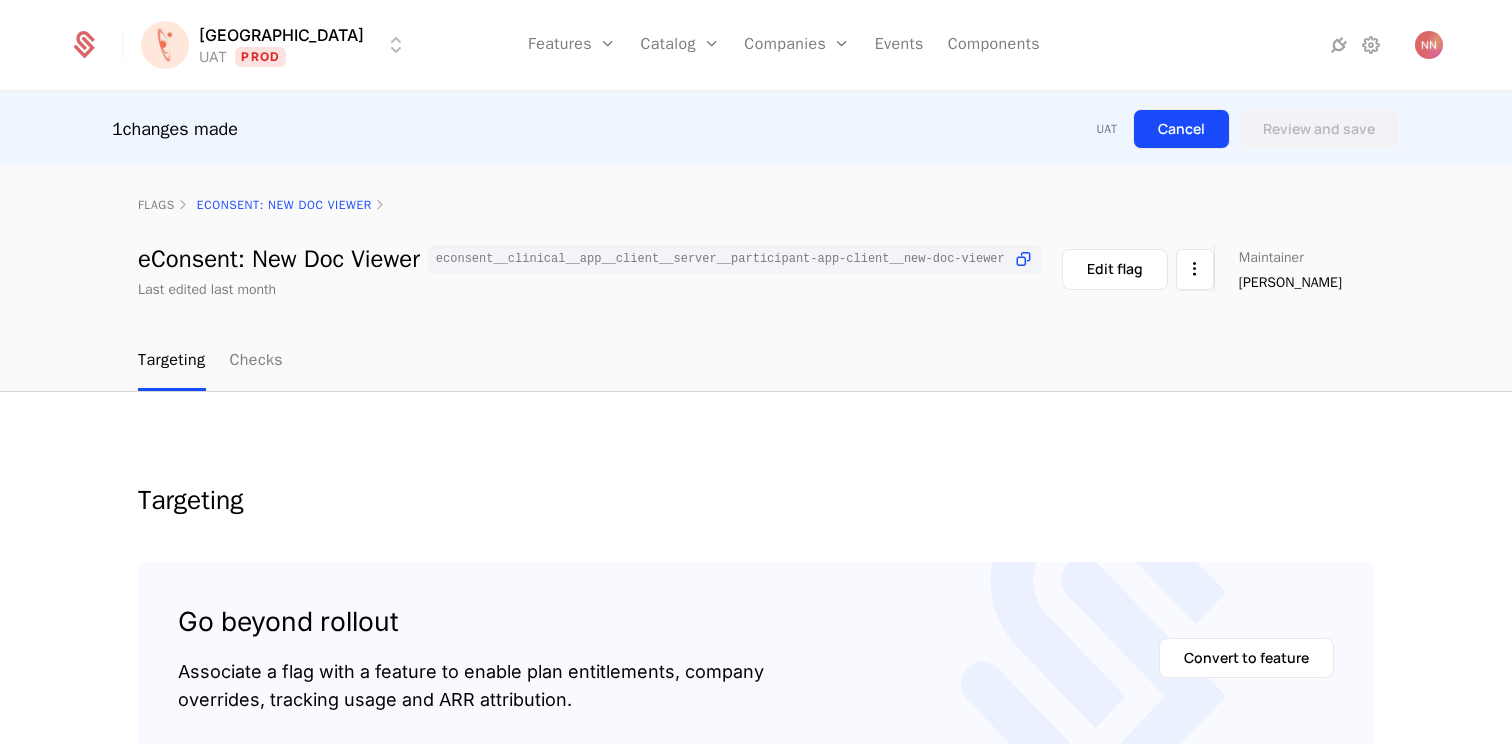 click on "Cancel" at bounding box center [1181, 129] 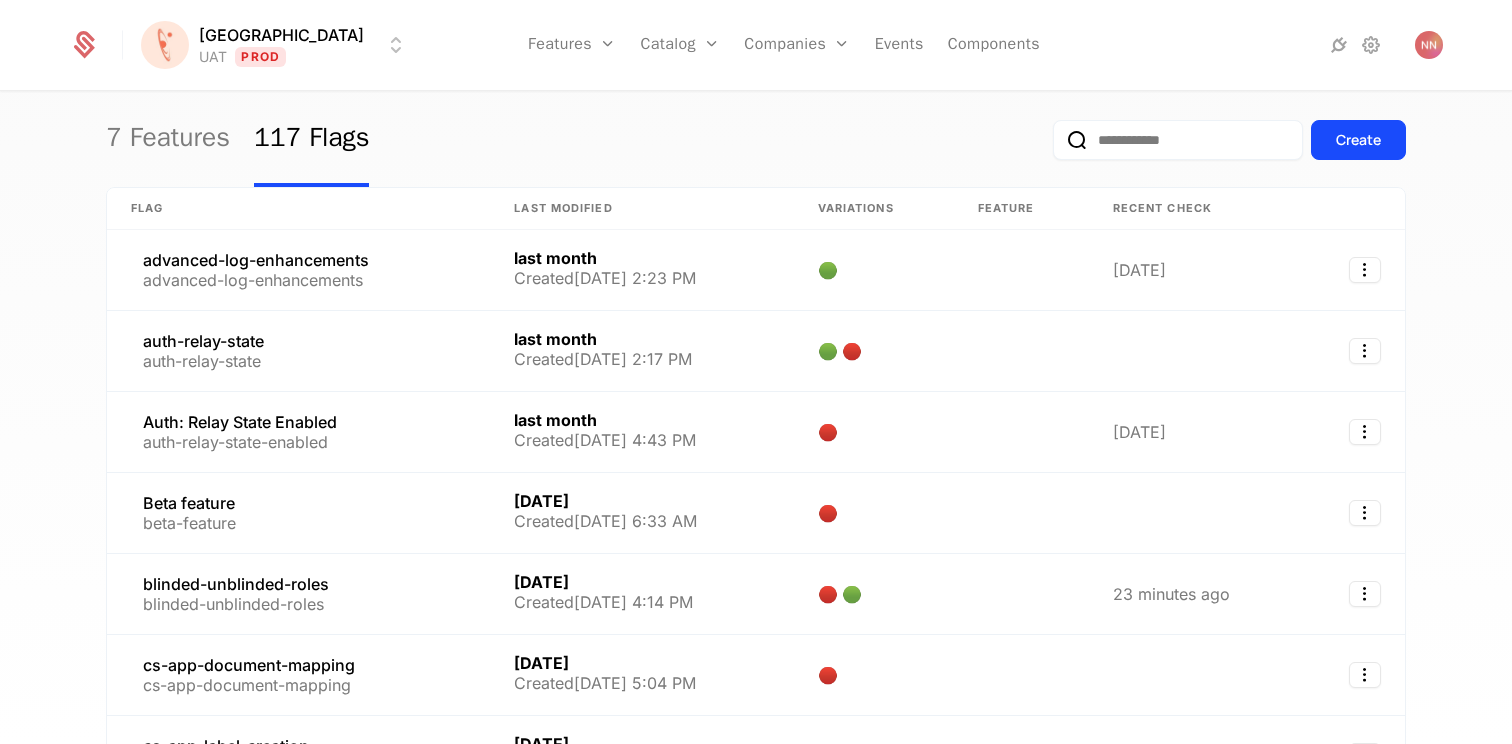 scroll, scrollTop: 57, scrollLeft: 0, axis: vertical 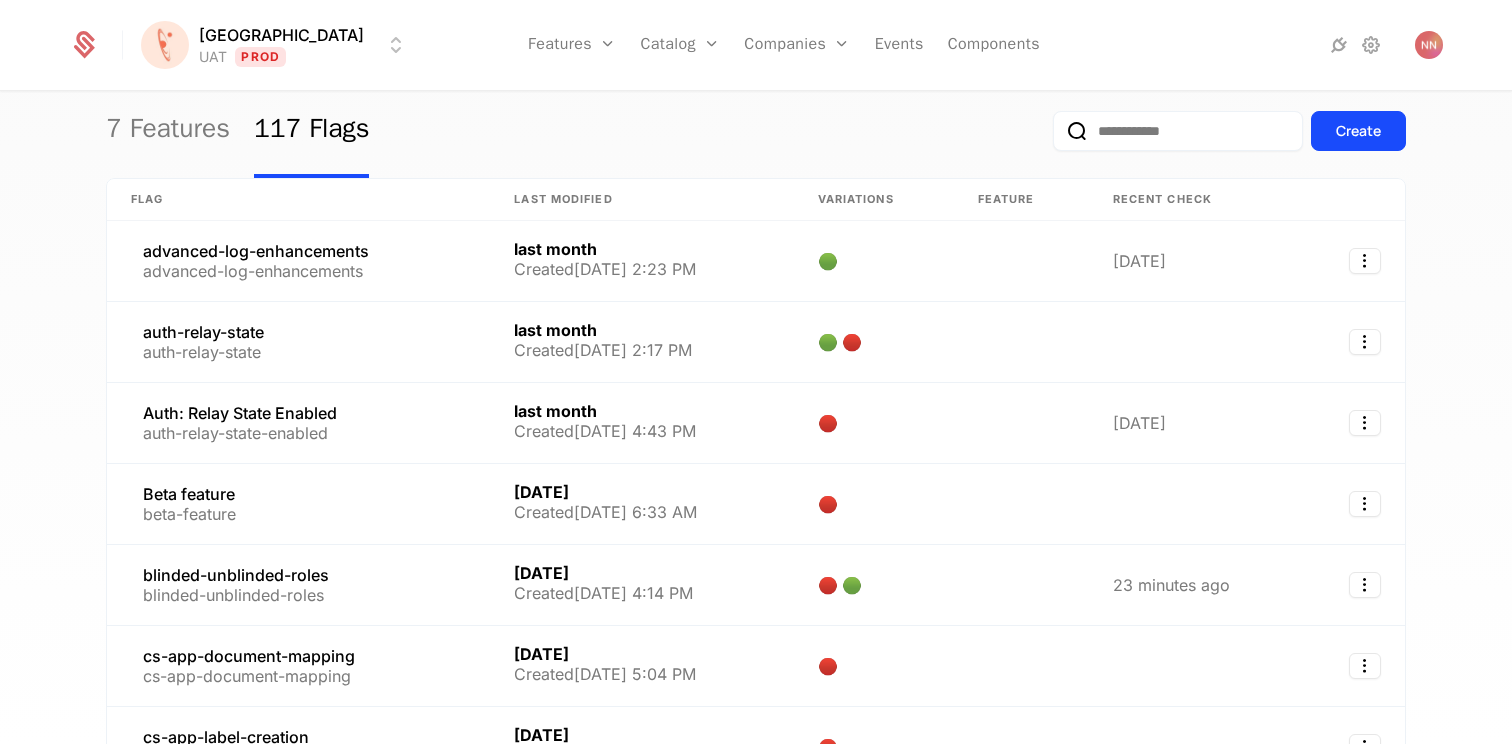 click at bounding box center (1178, 131) 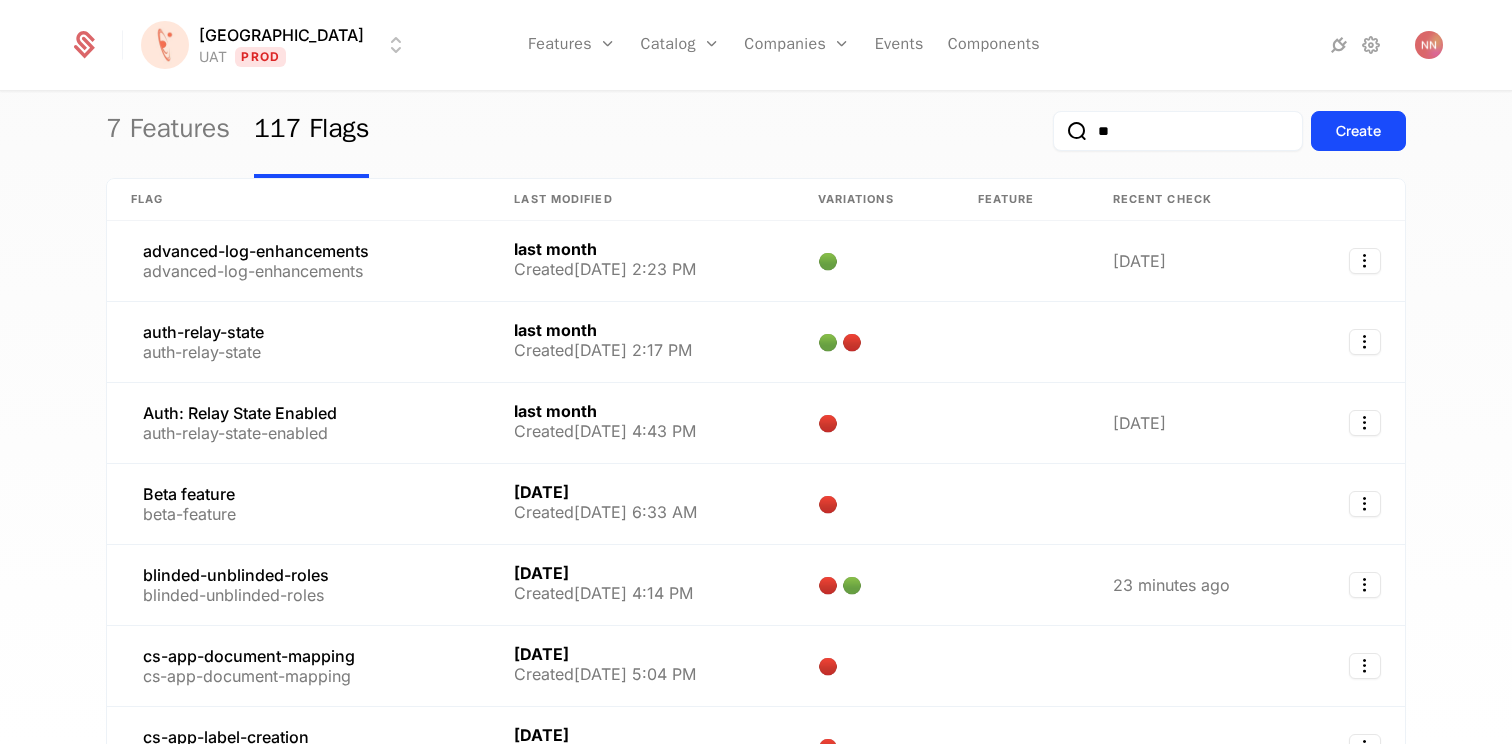 type on "***" 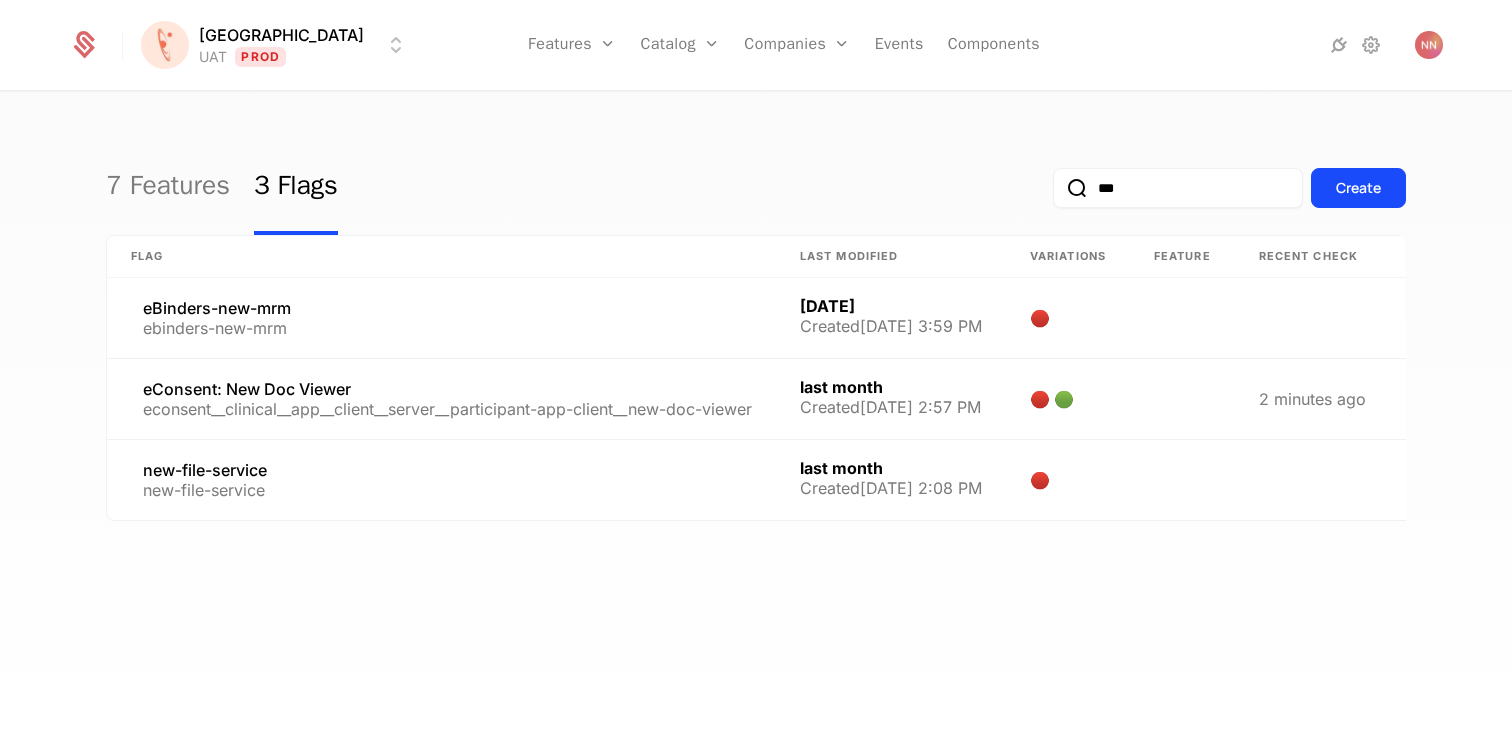 scroll, scrollTop: 0, scrollLeft: 0, axis: both 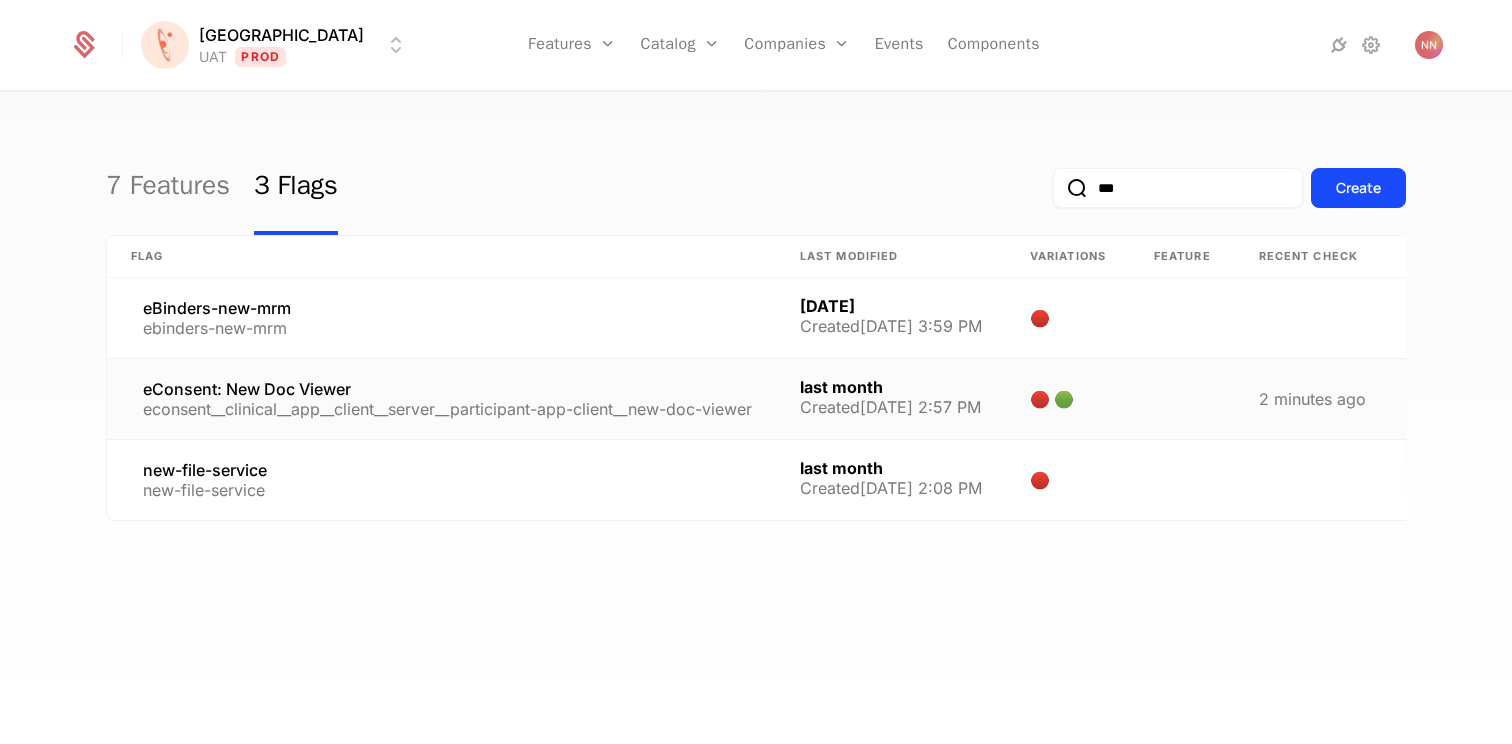click on "eConsent: New Doc Viewer" at bounding box center (447, 389) 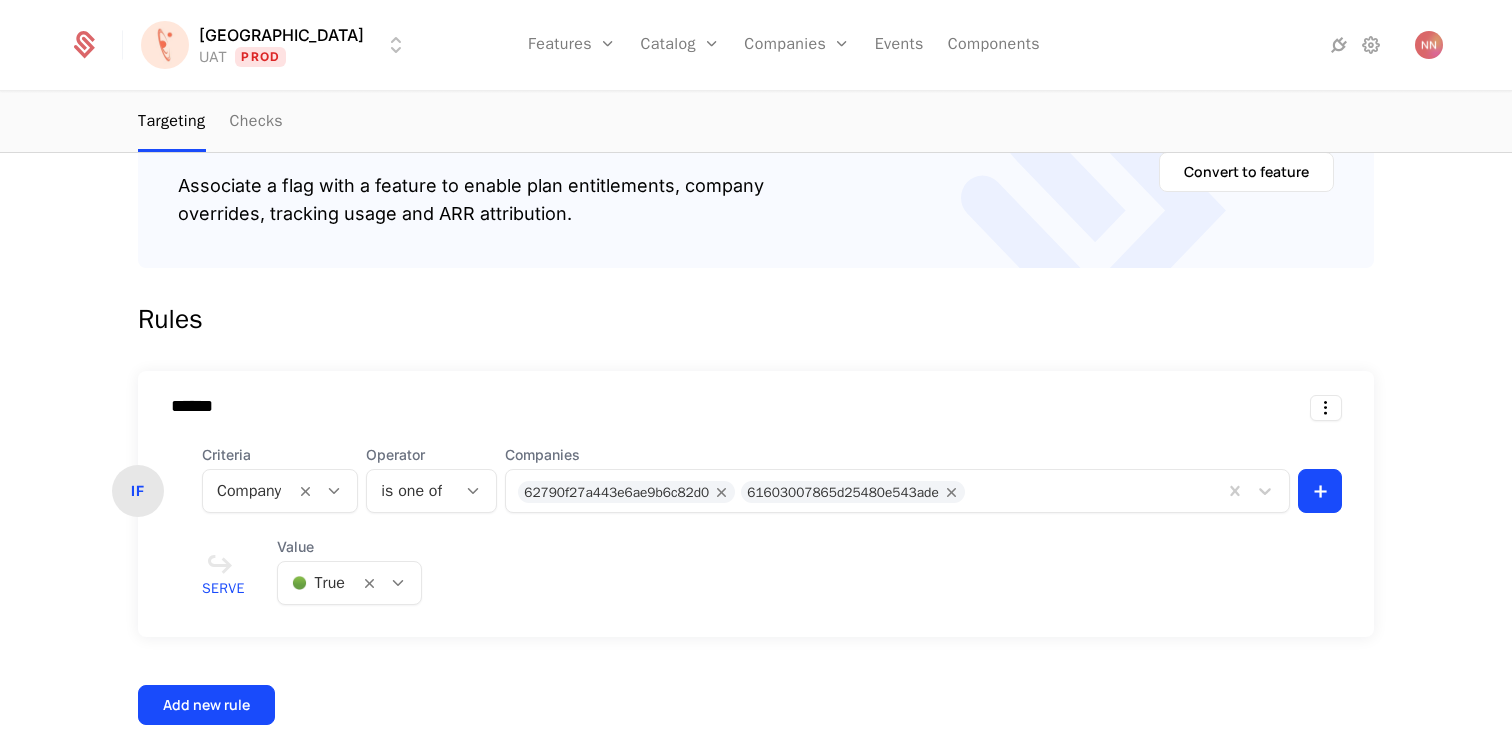 scroll, scrollTop: 423, scrollLeft: 0, axis: vertical 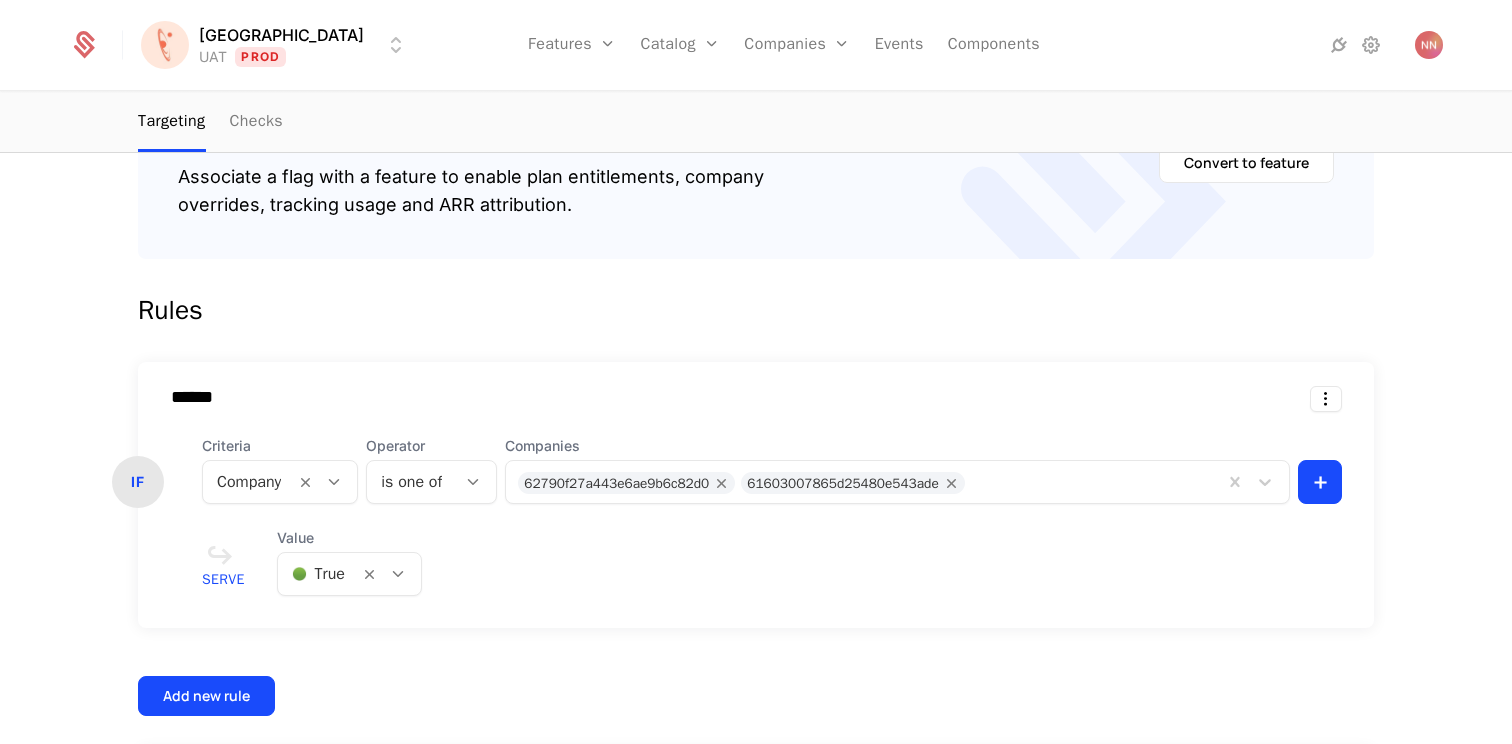 click at bounding box center [1093, 480] 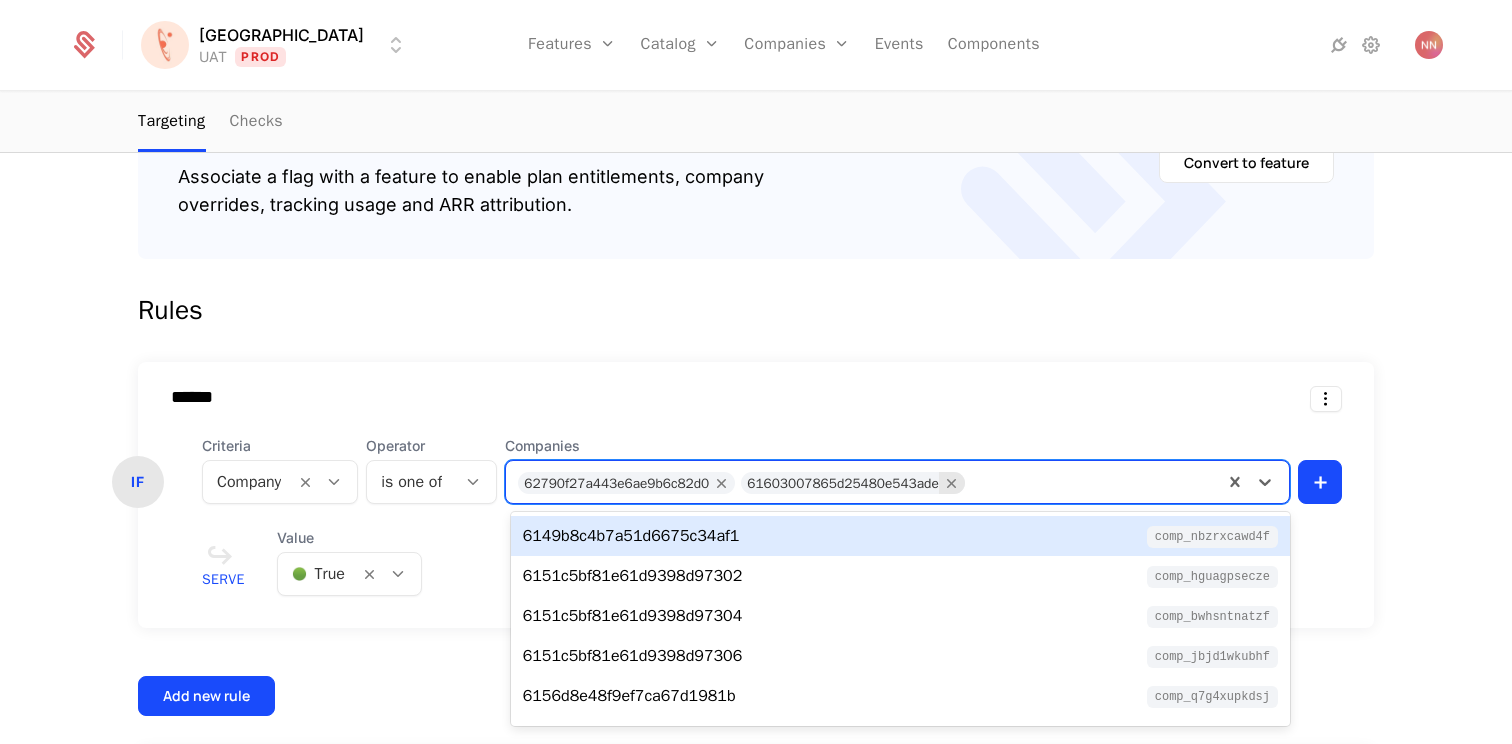click at bounding box center [952, 483] 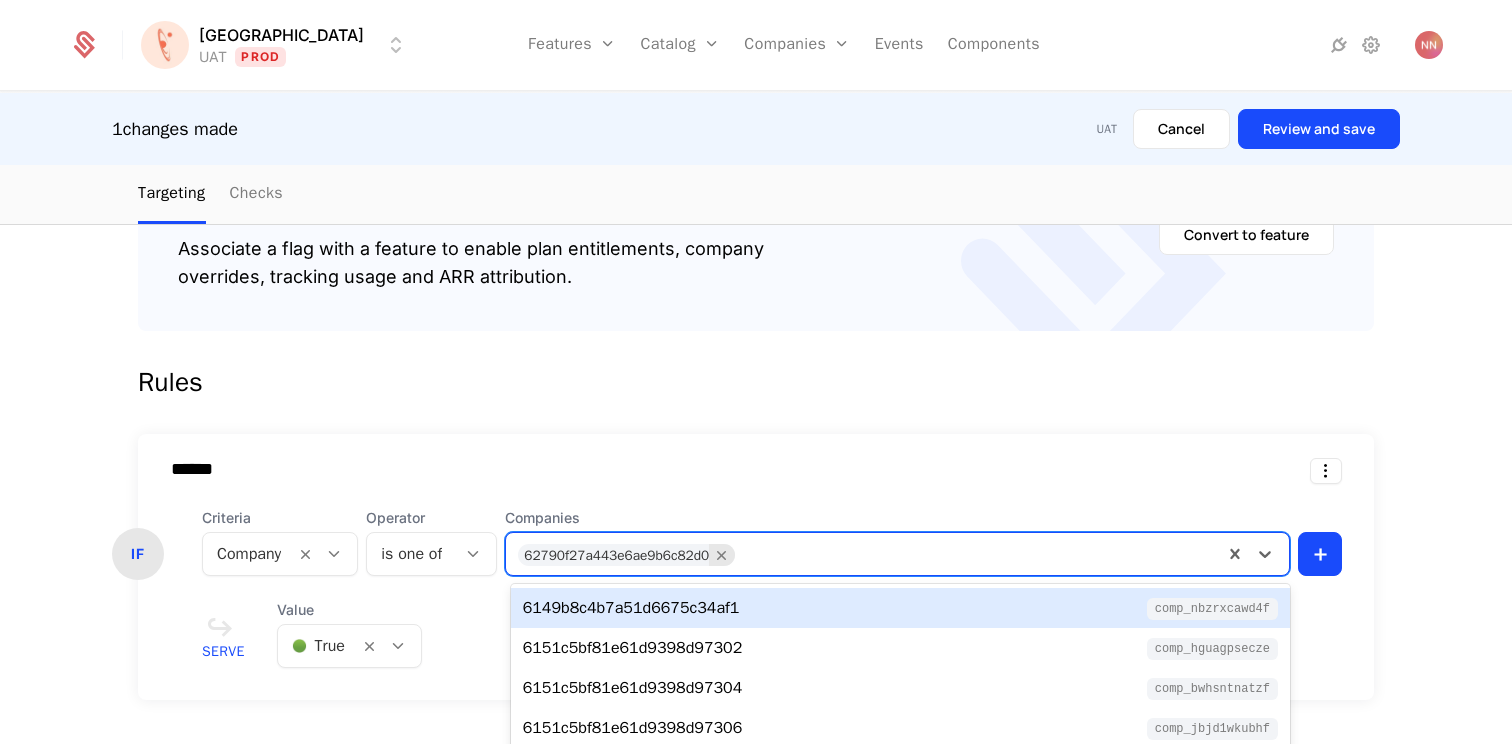 click at bounding box center [722, 555] 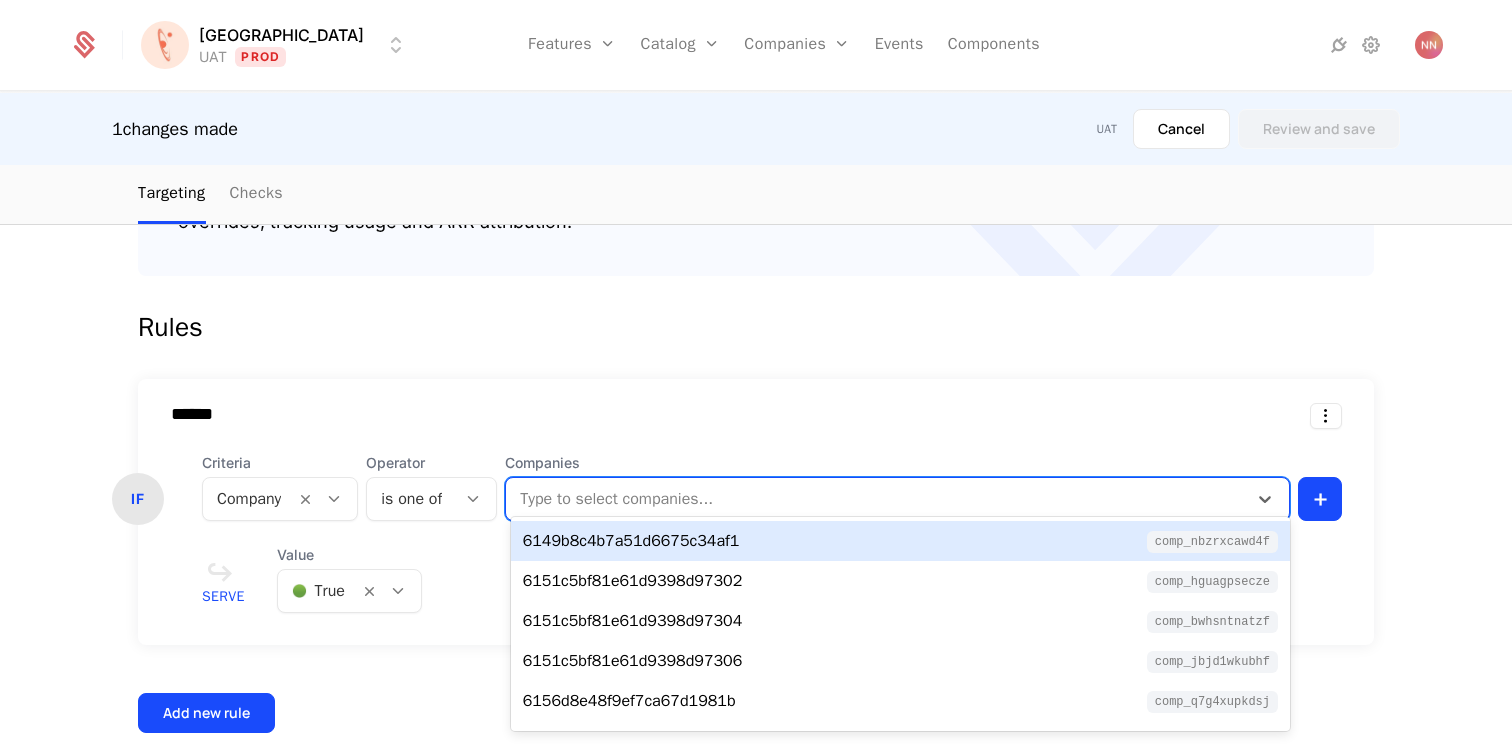 scroll, scrollTop: 504, scrollLeft: 0, axis: vertical 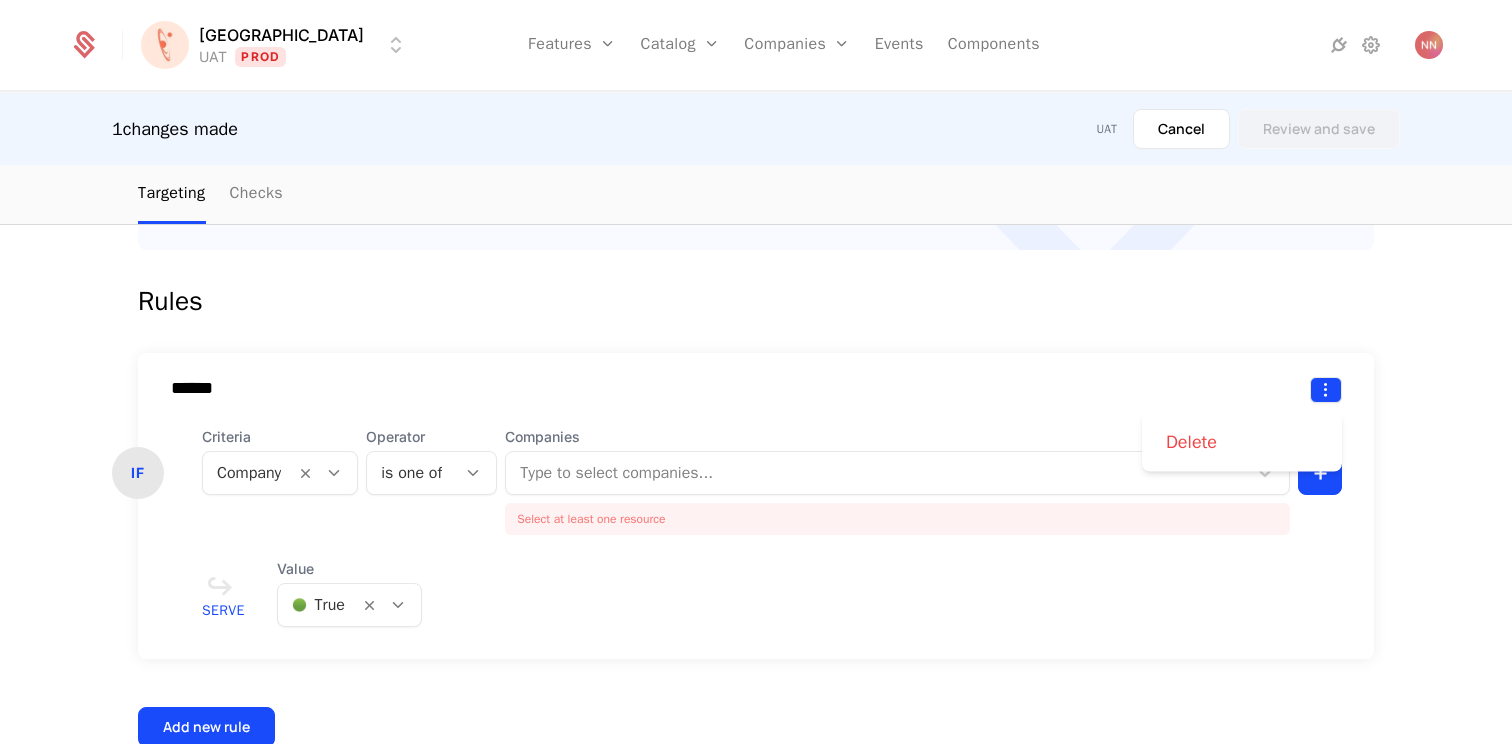 click on "[PERSON_NAME] Prod Features Features Flags Catalog Plans Add Ons Configuration Companies Companies Users Events Components 1  changes made UAT Cancel Review and save flags eConsent: New Doc Viewer eConsent: New Doc Viewer econsent__clinical__app__client__server__participant-app-client__new-doc-viewer Last edited last month Edit flag Maintainer [PERSON_NAME] Targeting Checks Targeting Go beyond rollout Associate a flag with a feature to enable plan entitlements, company overrides, tracking usage and ARR attribution. Convert to feature Rules ****** IF Criteria Company Operator is one of Companies Type to select companies... Select at least one resource + Serve Value 🟢  True Add new rule Default Rule ELSE Value 🔴  False
Best Viewed on Desktop You're currently viewing this on a  mobile device . For the best experience,   we recommend using a desktop or larger screens , as the application isn't fully optimized for smaller resolutions just yet. Got it  Delete" at bounding box center (756, 372) 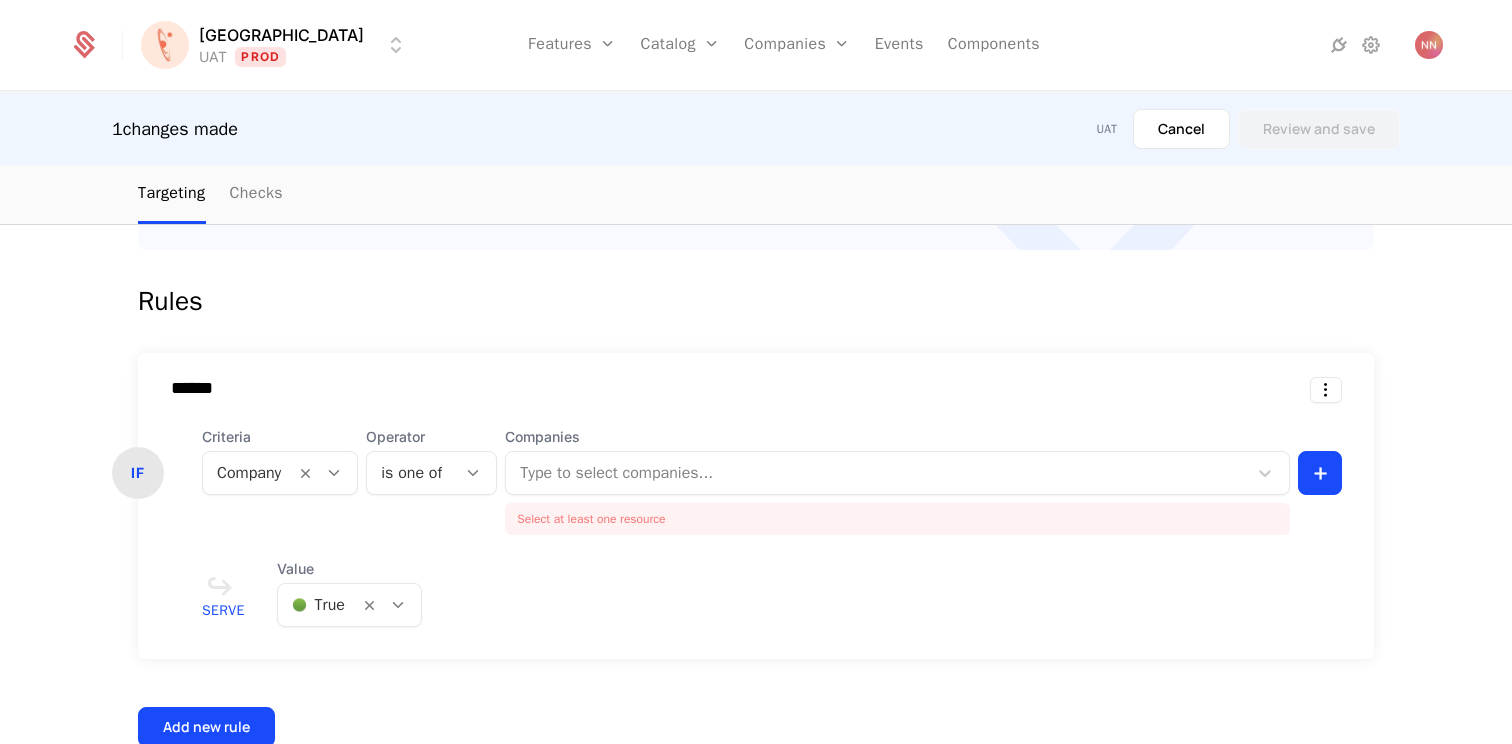 click on "[PERSON_NAME] Prod Features Features Flags Catalog Plans Add Ons Configuration Companies Companies Users Events Components 1  changes made UAT Cancel Review and save flags eConsent: New Doc Viewer eConsent: New Doc Viewer econsent__clinical__app__client__server__participant-app-client__new-doc-viewer Last edited last month Edit flag Maintainer [PERSON_NAME] Targeting Checks Targeting Go beyond rollout Associate a flag with a feature to enable plan entitlements, company overrides, tracking usage and ARR attribution. Convert to feature Rules ****** IF Criteria Company Operator is one of Companies Type to select companies... Select at least one resource + Serve Value 🟢  True Add new rule Default Rule ELSE Value 🔴  False
Best Viewed on Desktop You're currently viewing this on a  mobile device . For the best experience,   we recommend using a desktop or larger screens , as the application isn't fully optimized for smaller resolutions just yet. Got it" at bounding box center (756, 372) 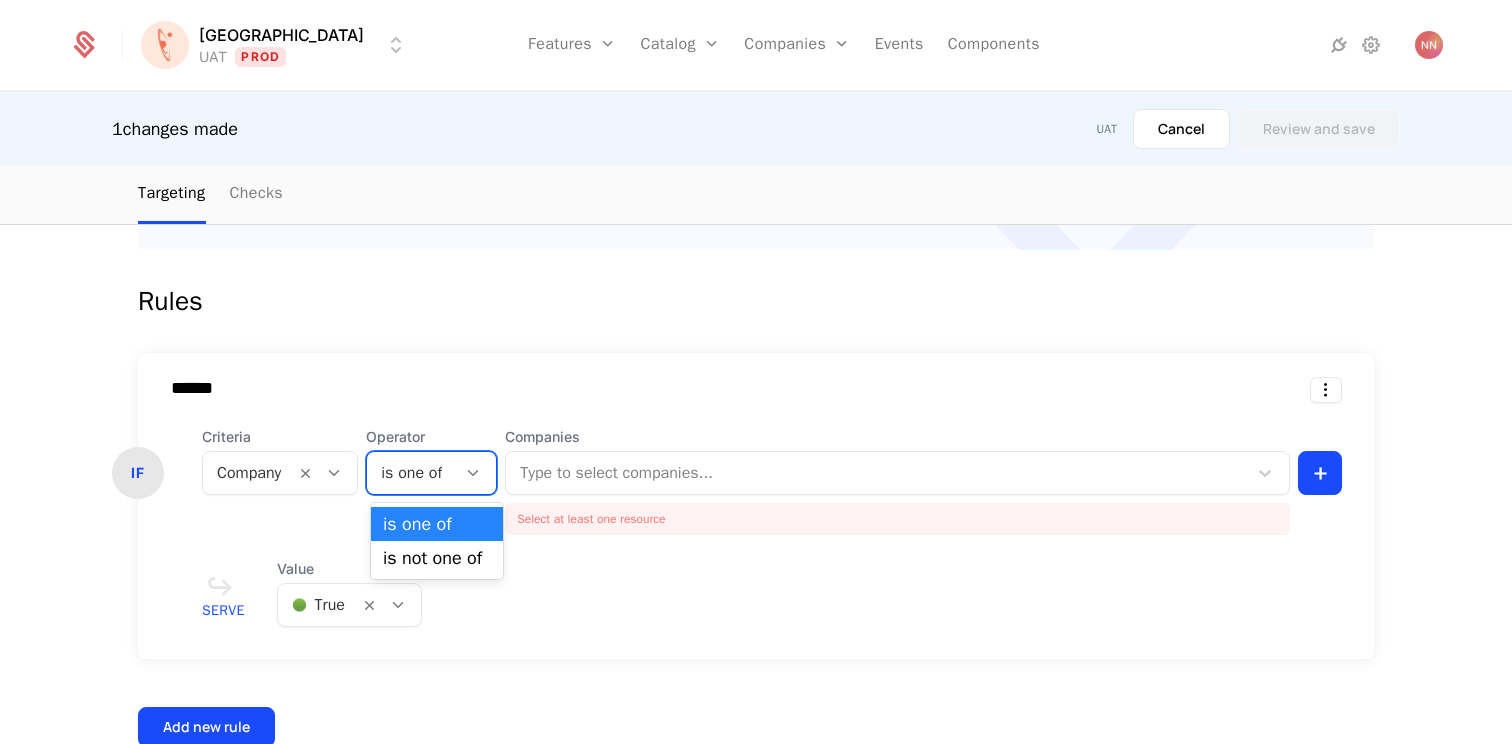 click on "is one of" at bounding box center (411, 473) 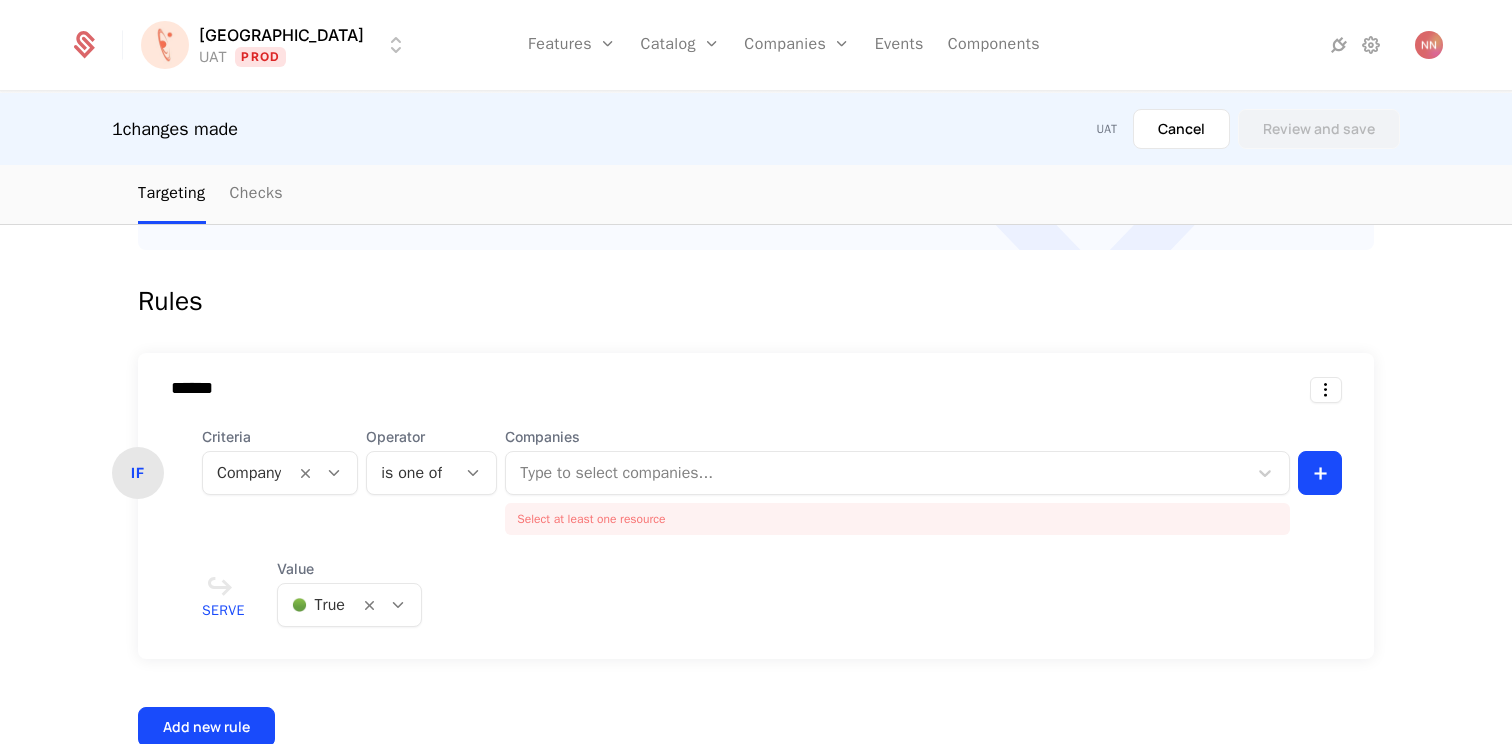 click on "****** IF Criteria Company Operator is one of Companies Type to select companies... Select at least one resource + Serve Value 🟢  True" at bounding box center (756, 506) 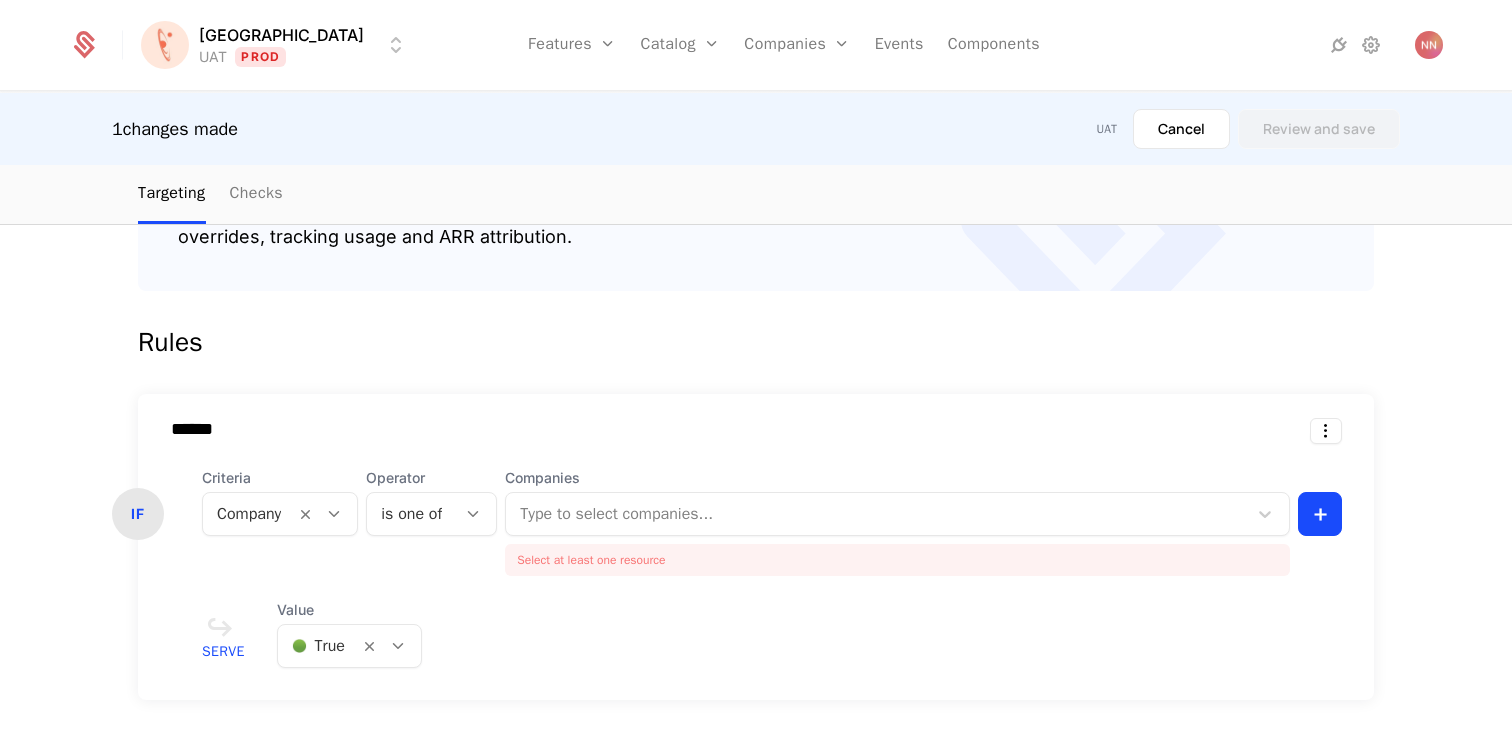 scroll, scrollTop: 459, scrollLeft: 0, axis: vertical 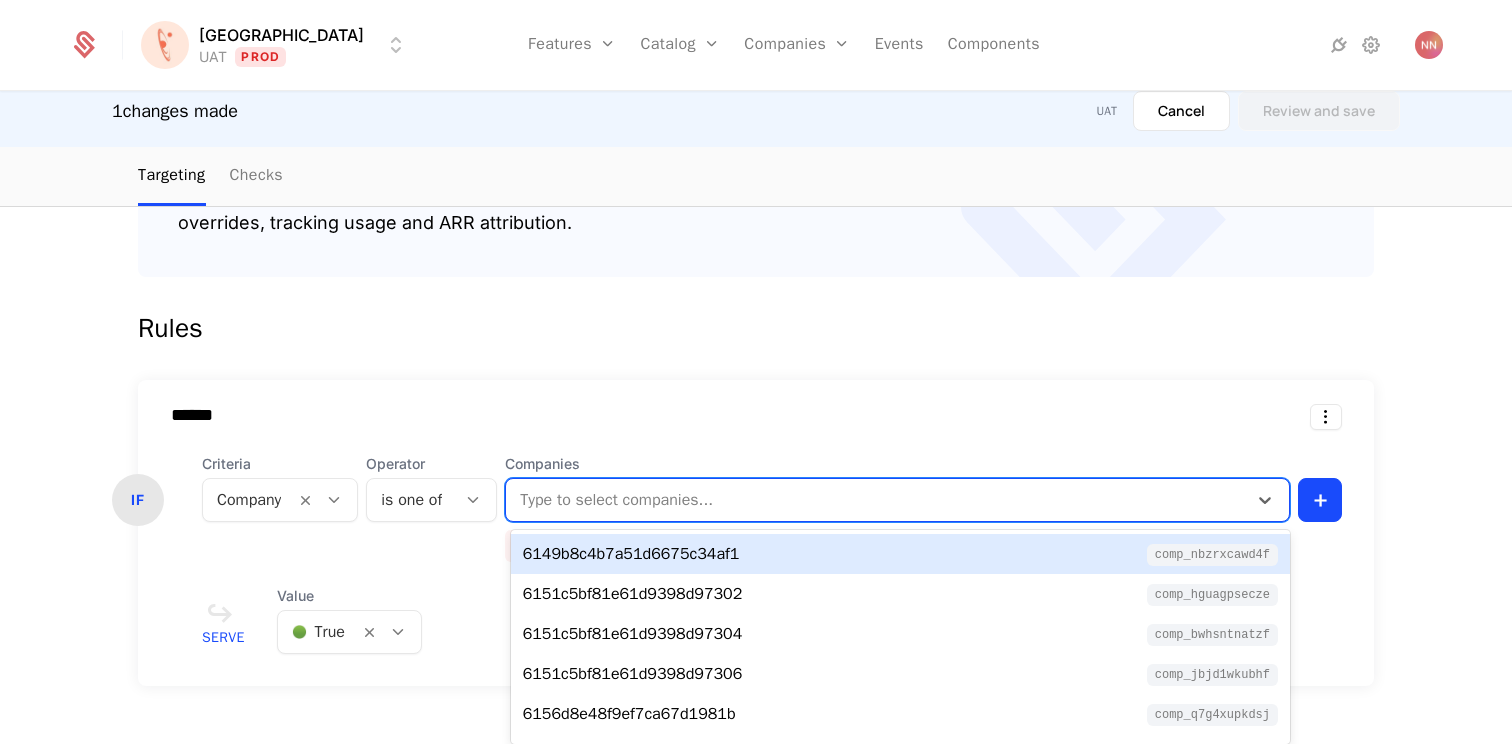 click on "Type to select companies..." at bounding box center [897, 500] 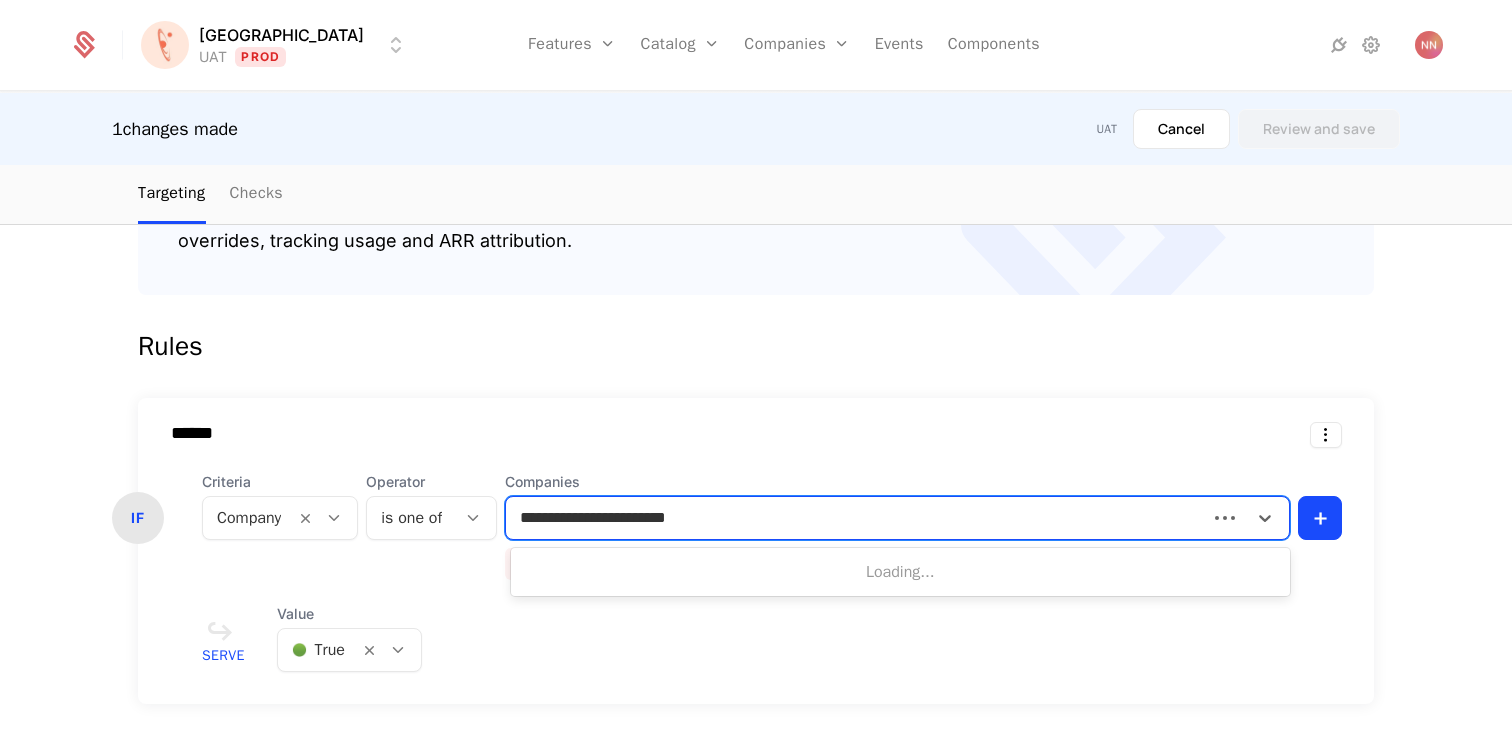 scroll, scrollTop: 0, scrollLeft: 0, axis: both 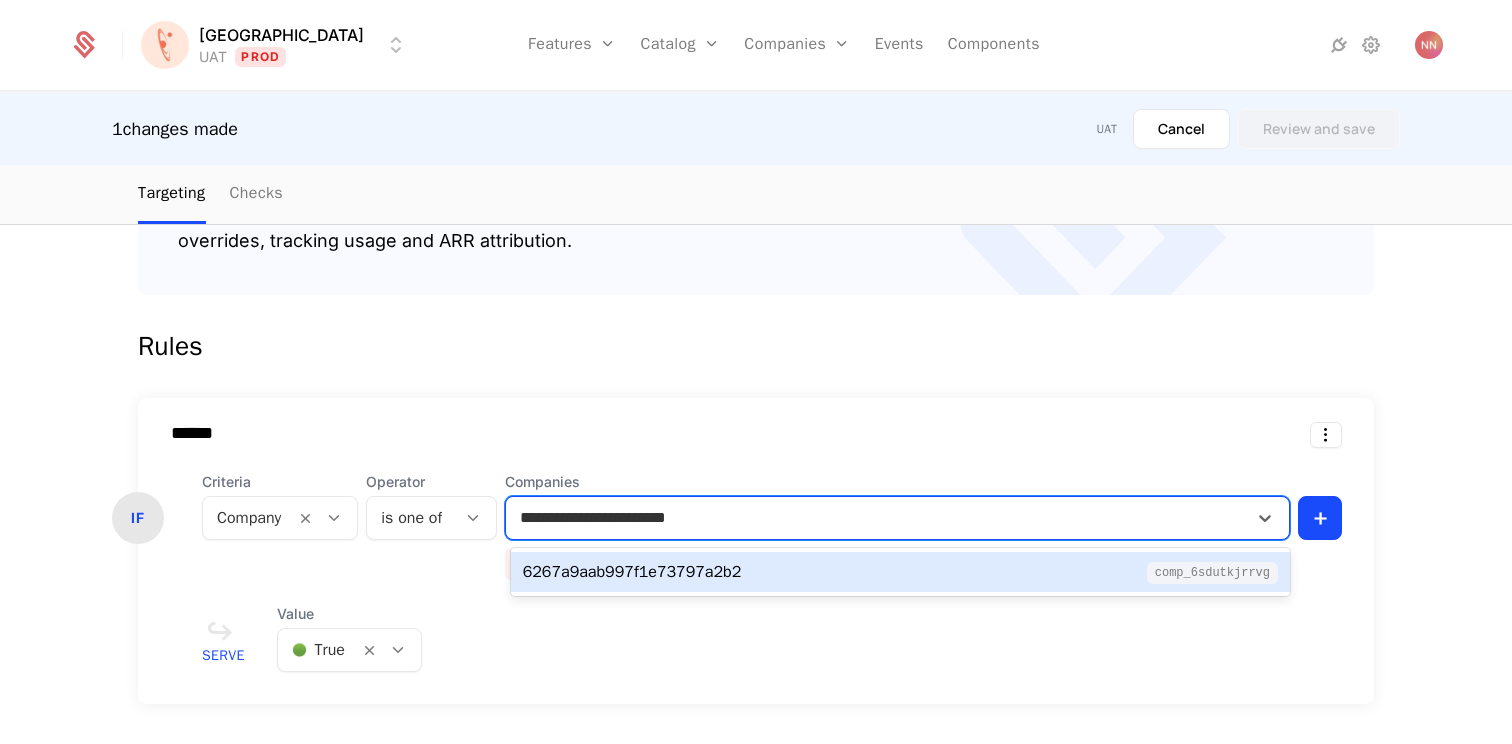click on "6267a9aab997f1e73797a2b2" at bounding box center [632, 572] 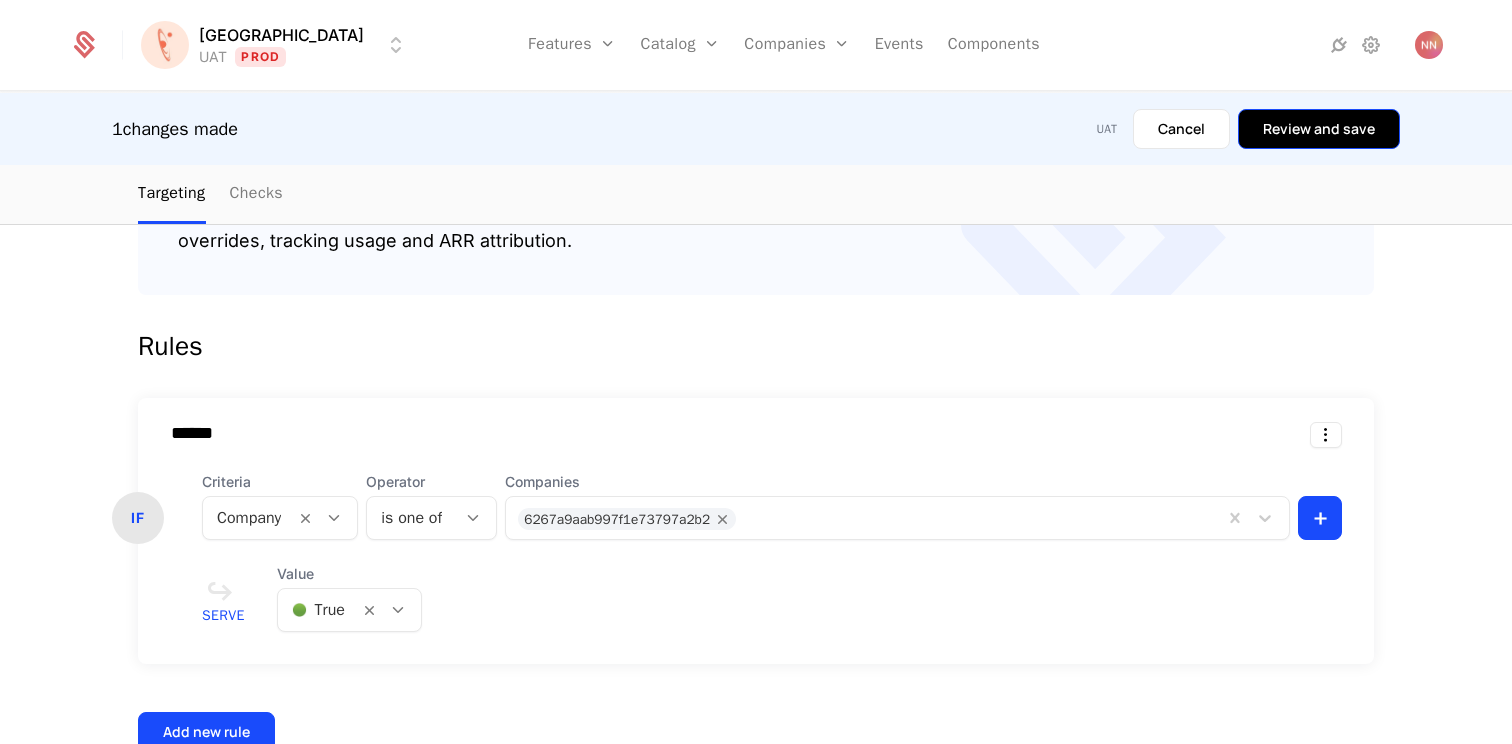 click on "Review and save" at bounding box center (1319, 129) 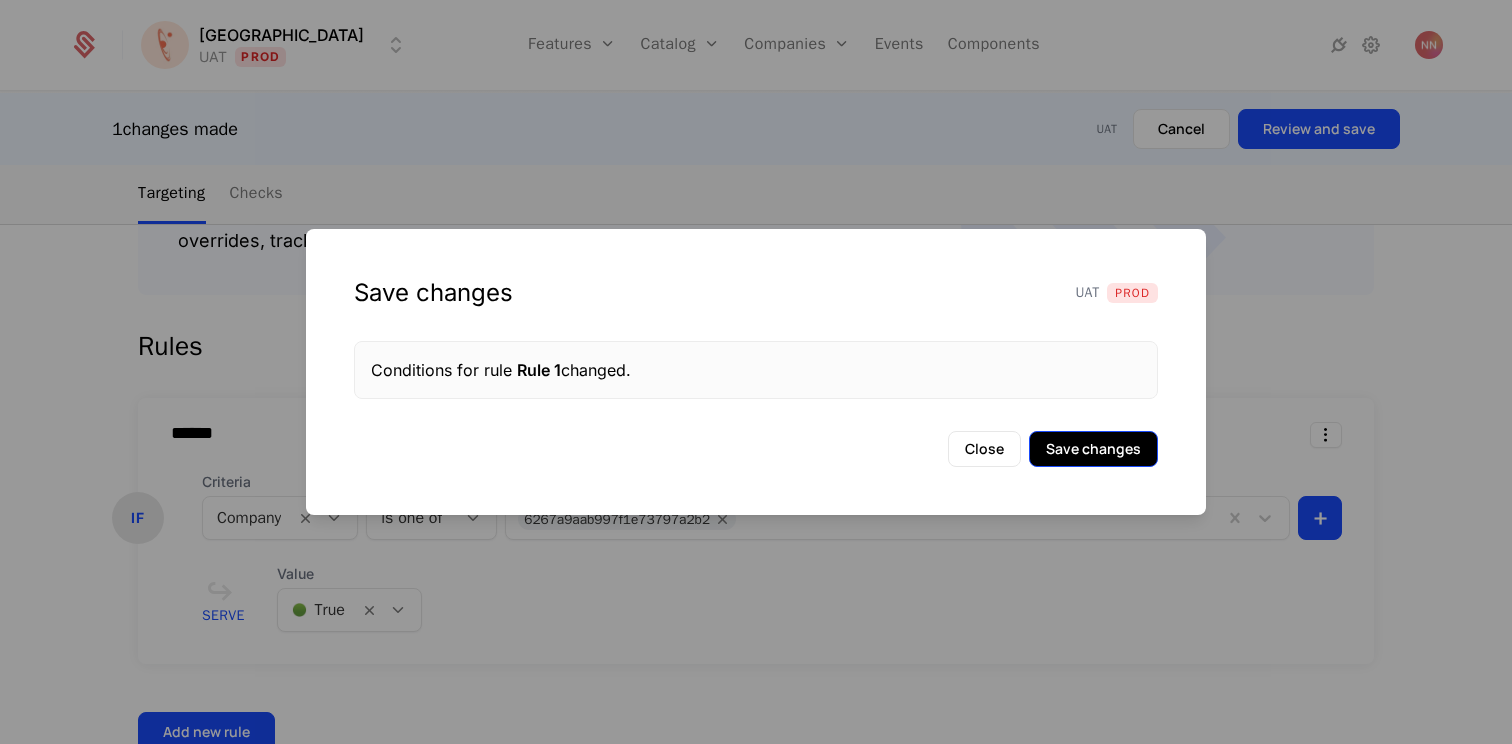 click on "Save changes" at bounding box center (1093, 449) 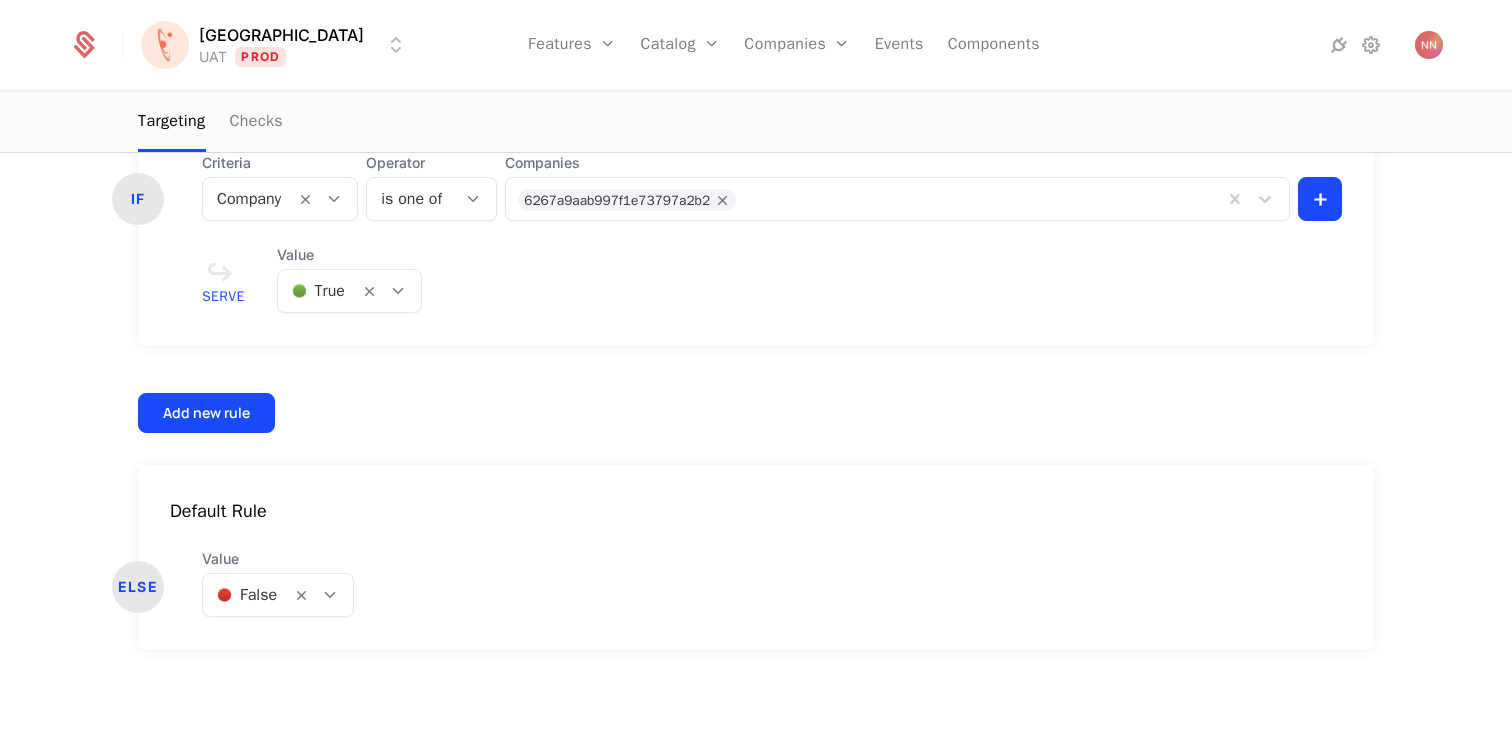 scroll, scrollTop: 0, scrollLeft: 0, axis: both 